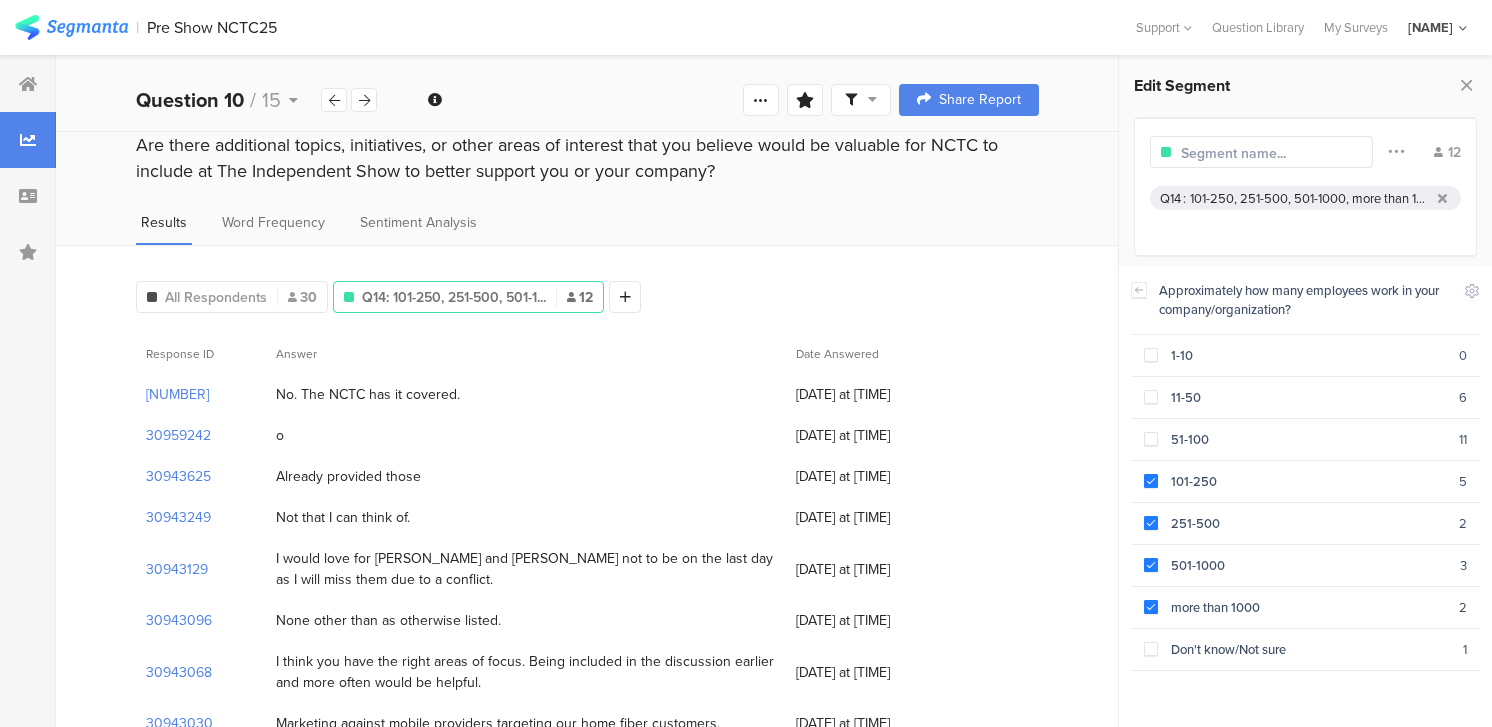 scroll, scrollTop: 229, scrollLeft: 0, axis: vertical 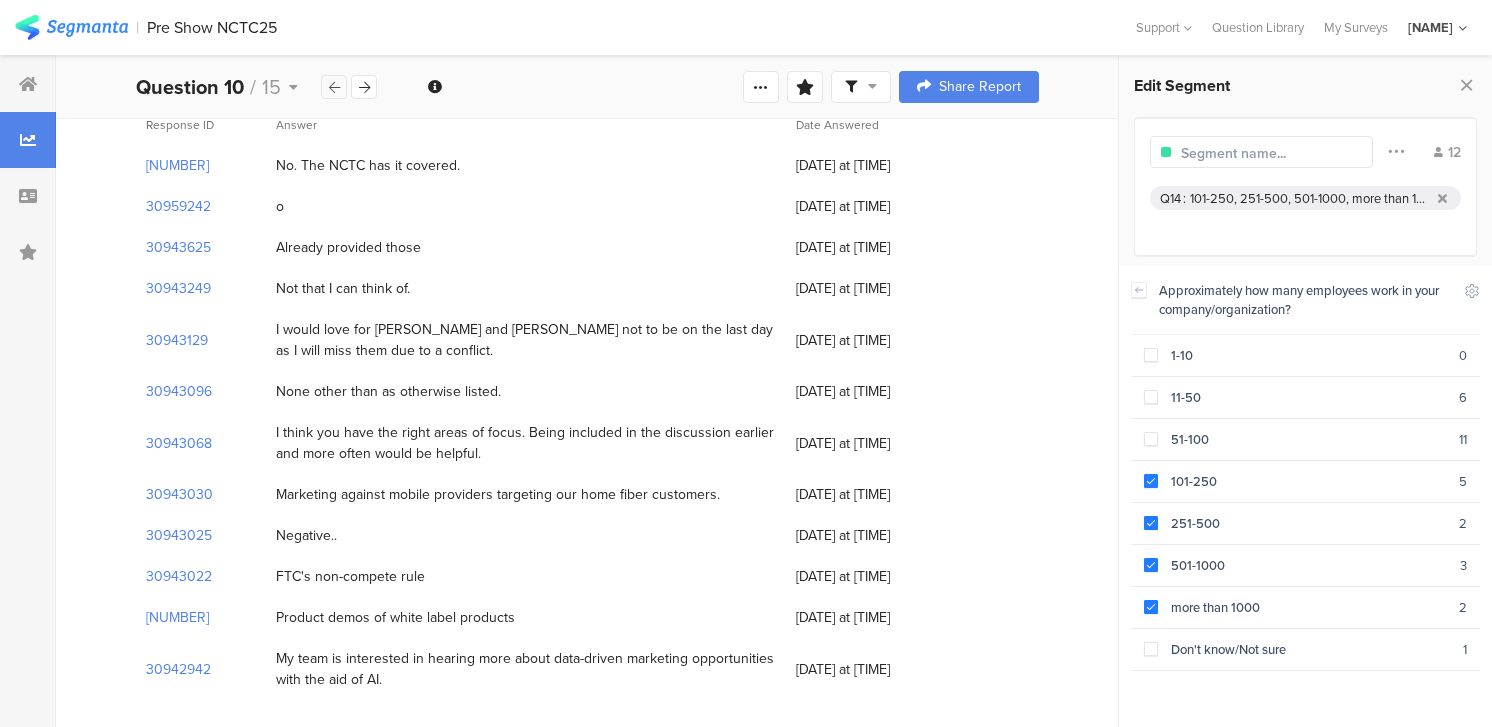 click at bounding box center [334, 87] 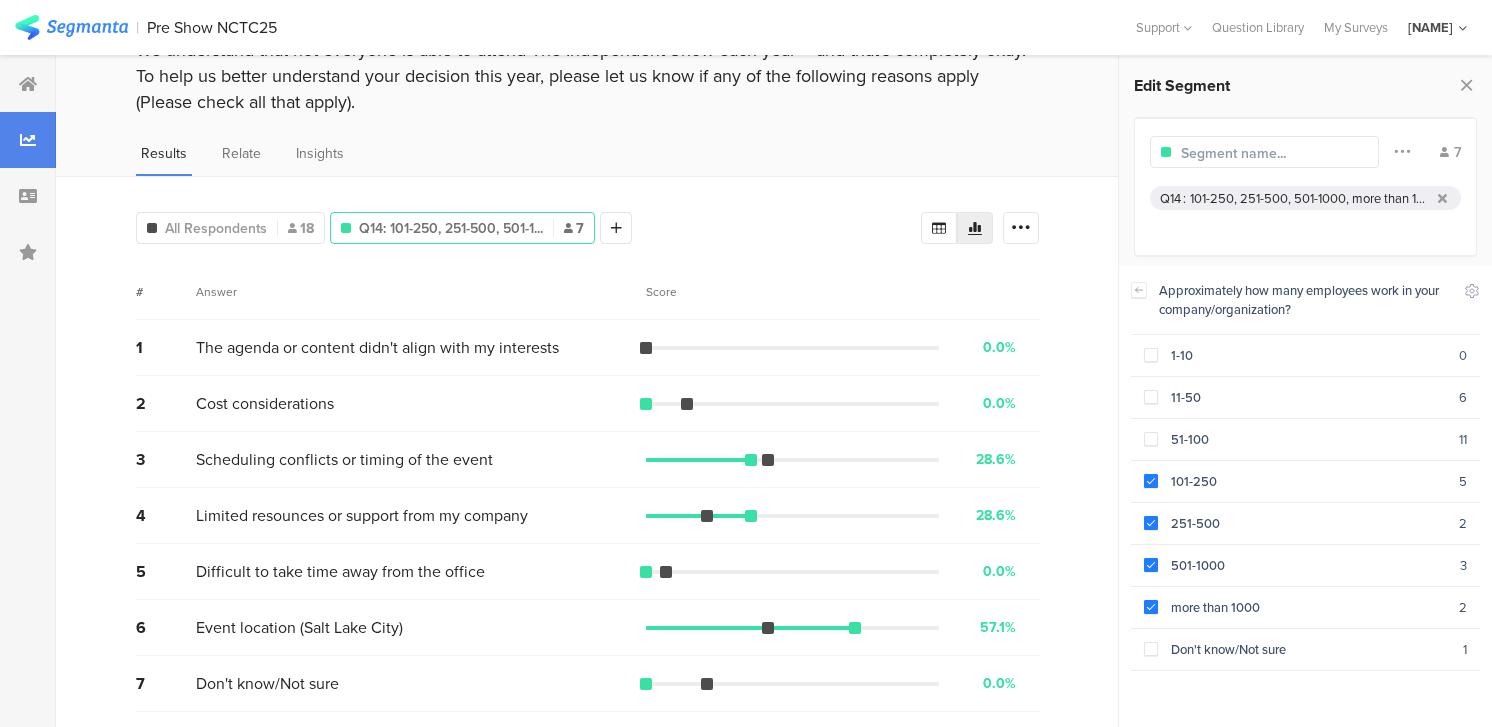 scroll, scrollTop: 0, scrollLeft: 0, axis: both 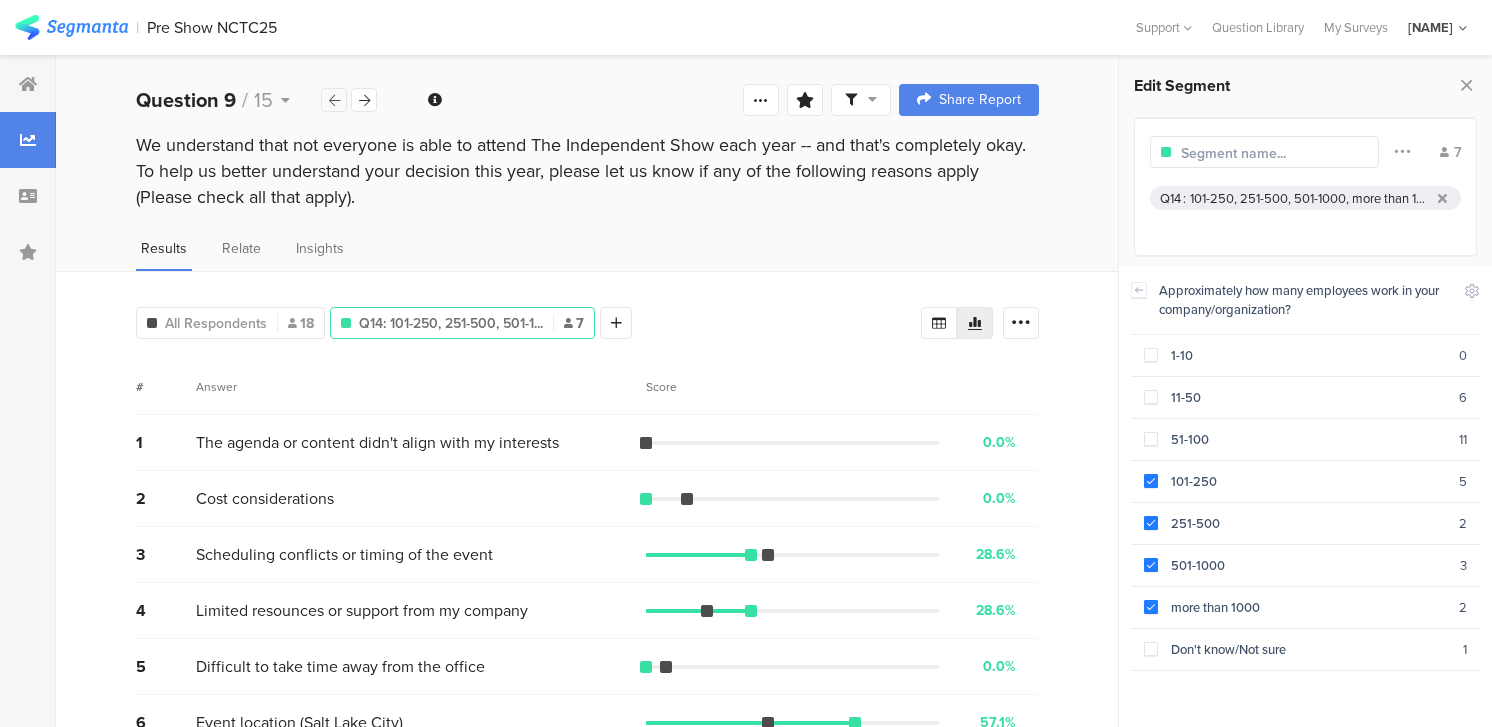 click on "Question 9   /   15" at bounding box center [257, 100] 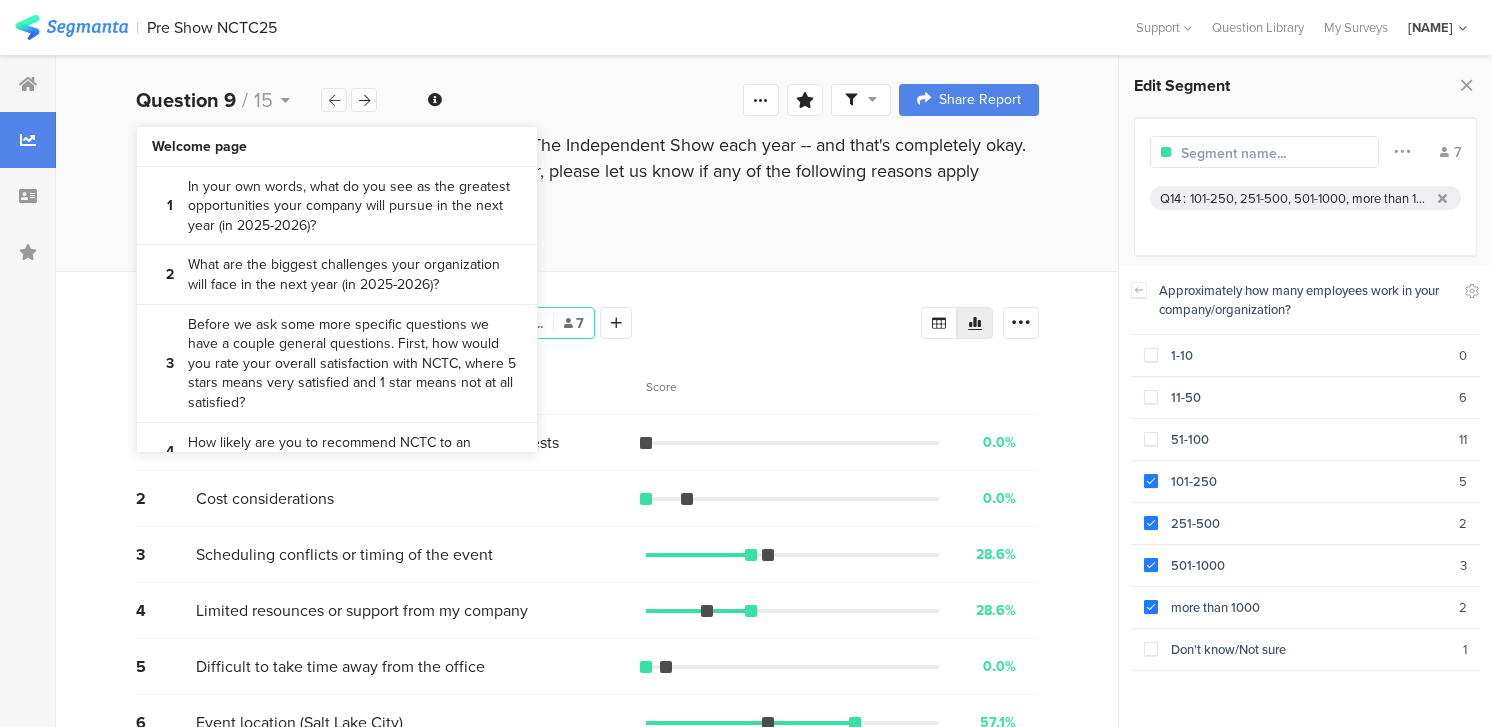 click on "Question 9   /   15" at bounding box center [257, 100] 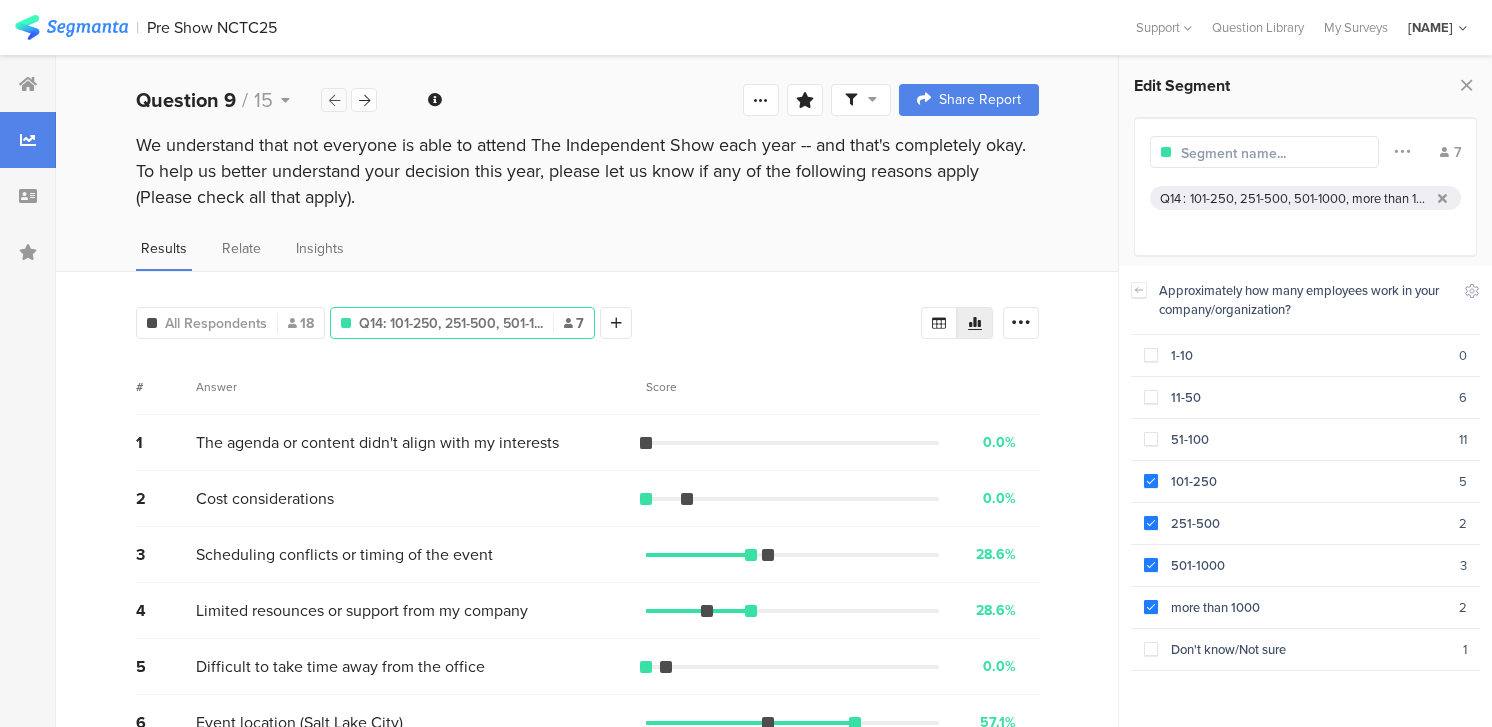 click on "Question 9   /   15" at bounding box center [257, 100] 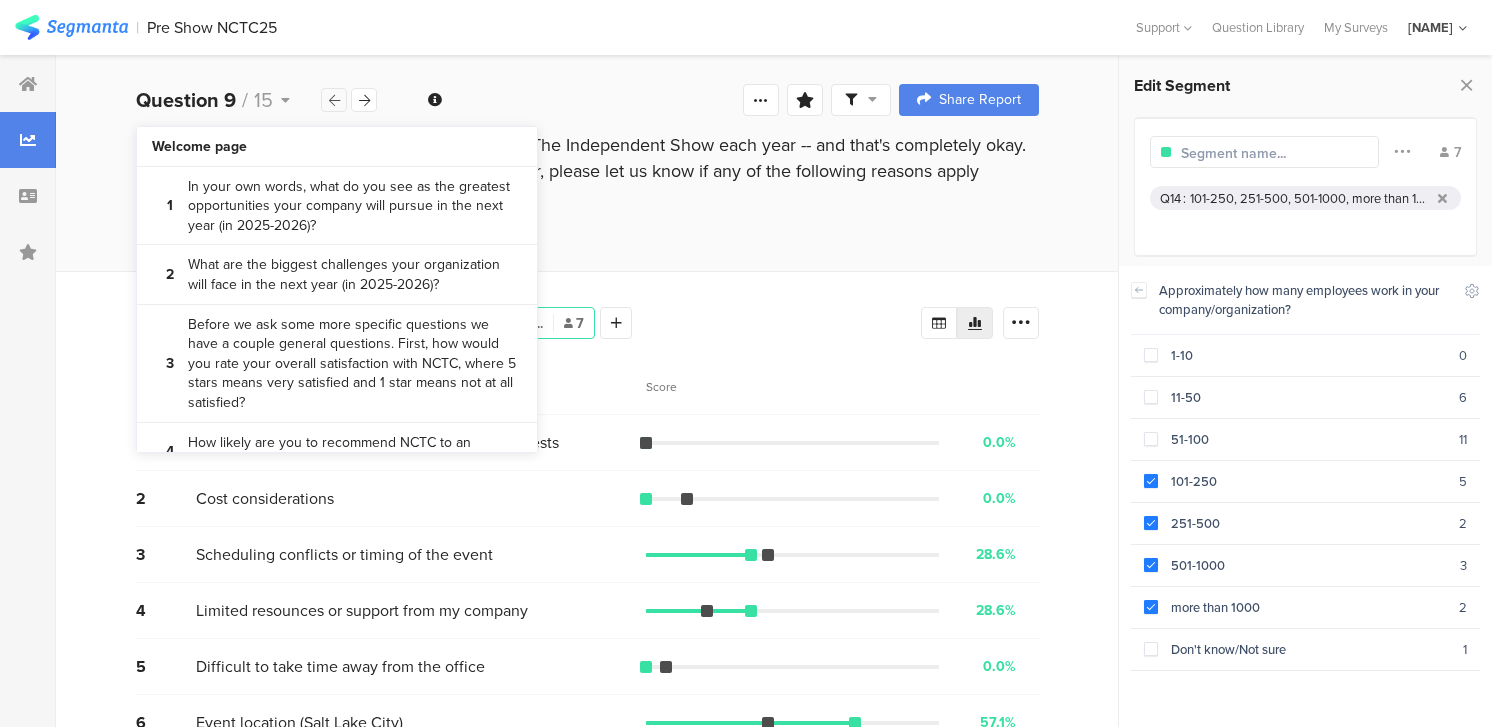 click on "Question 9   /   15" at bounding box center (257, 100) 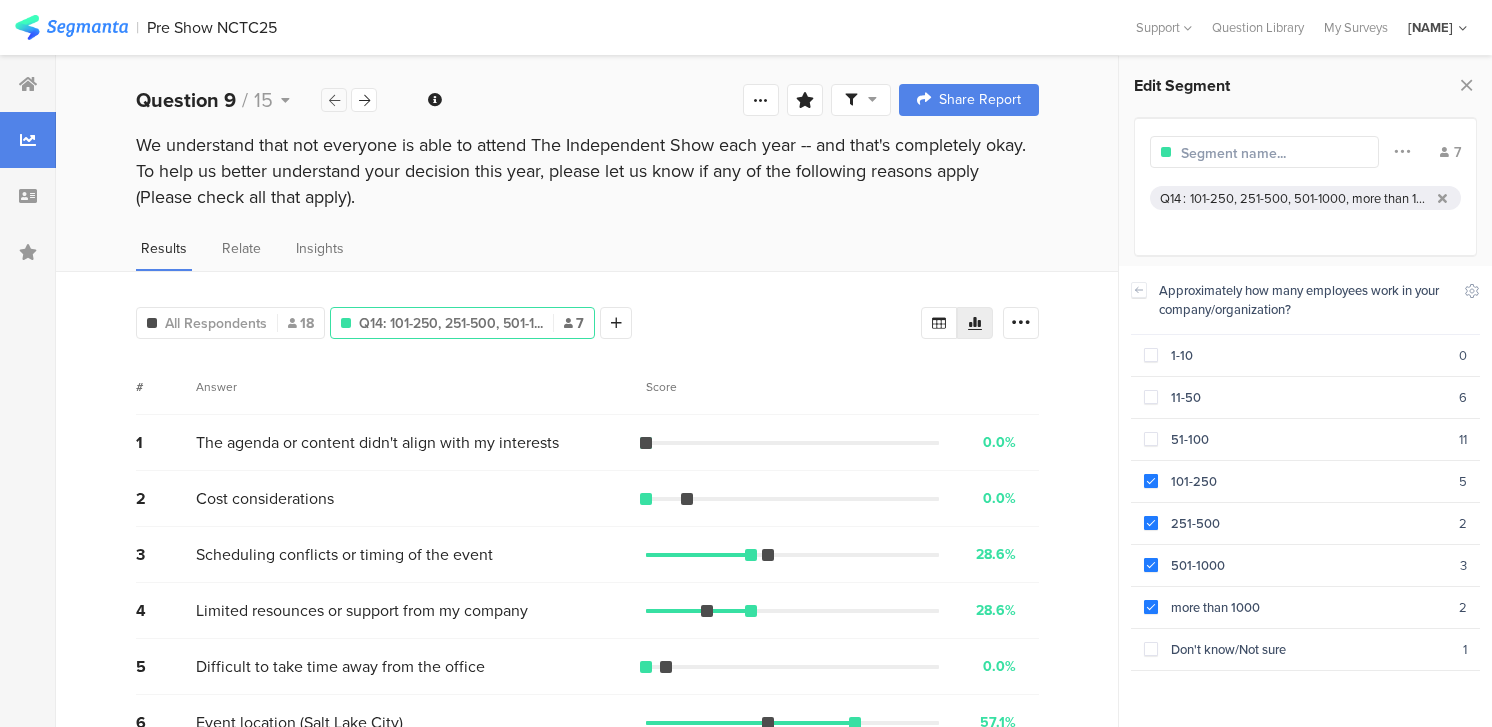 click on "Question 9   /   15" at bounding box center [257, 100] 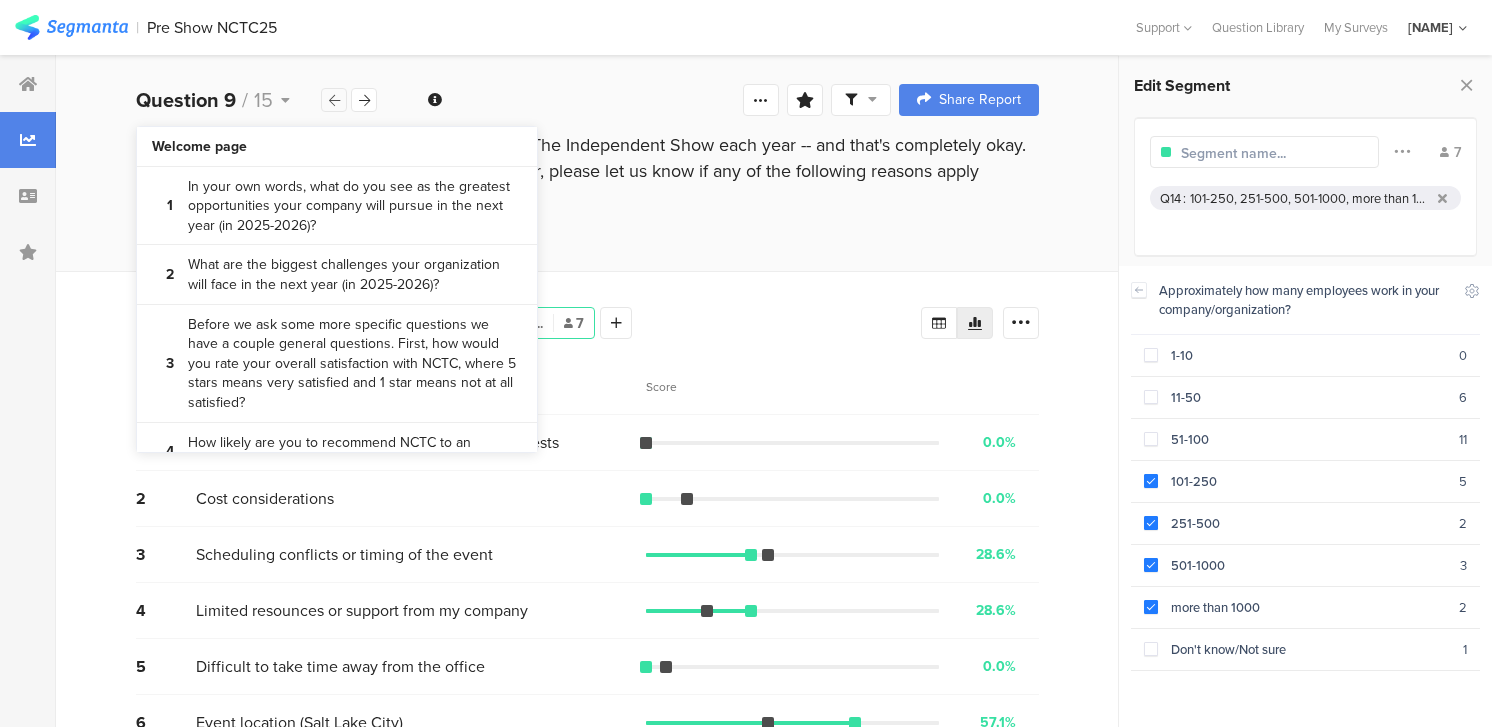 click on "Question 9   /   15" at bounding box center (257, 100) 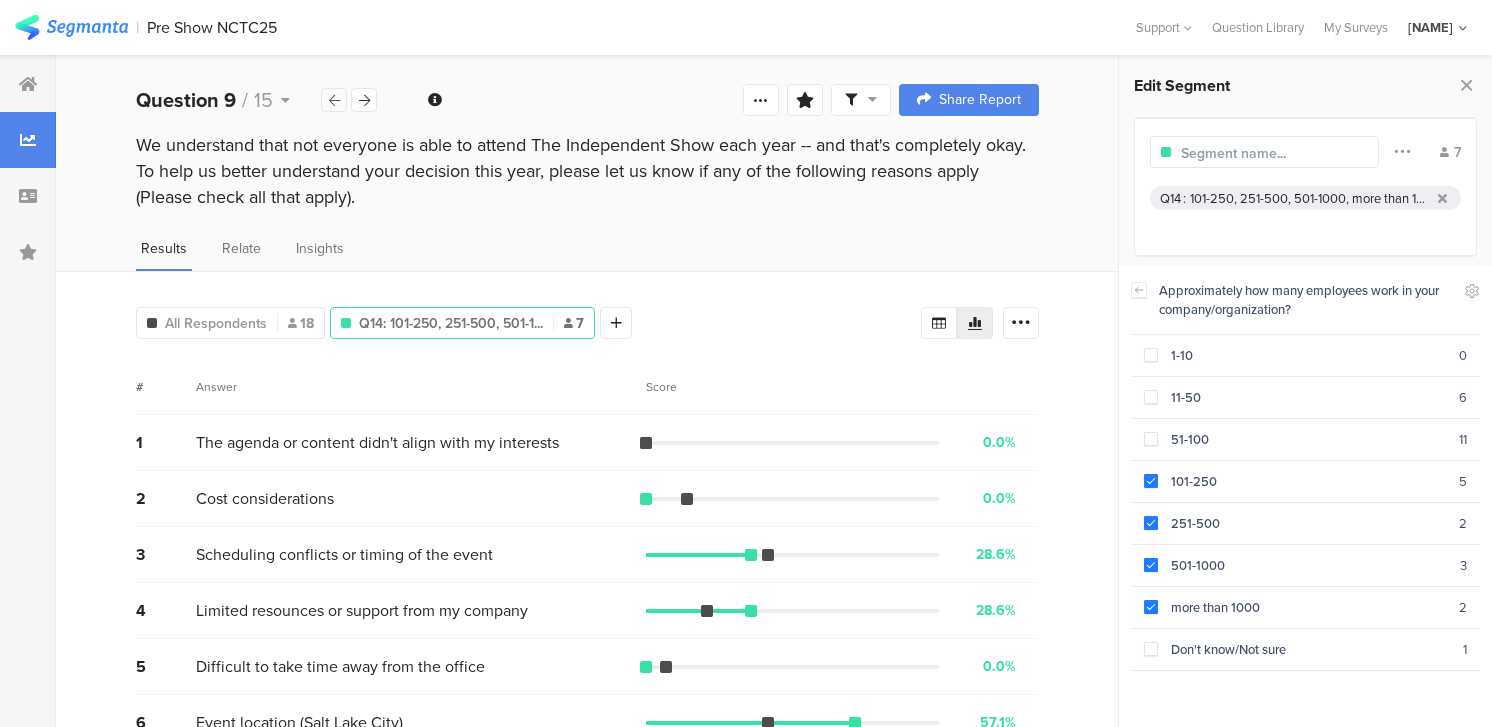 click on "Question 9   /   15" at bounding box center (257, 100) 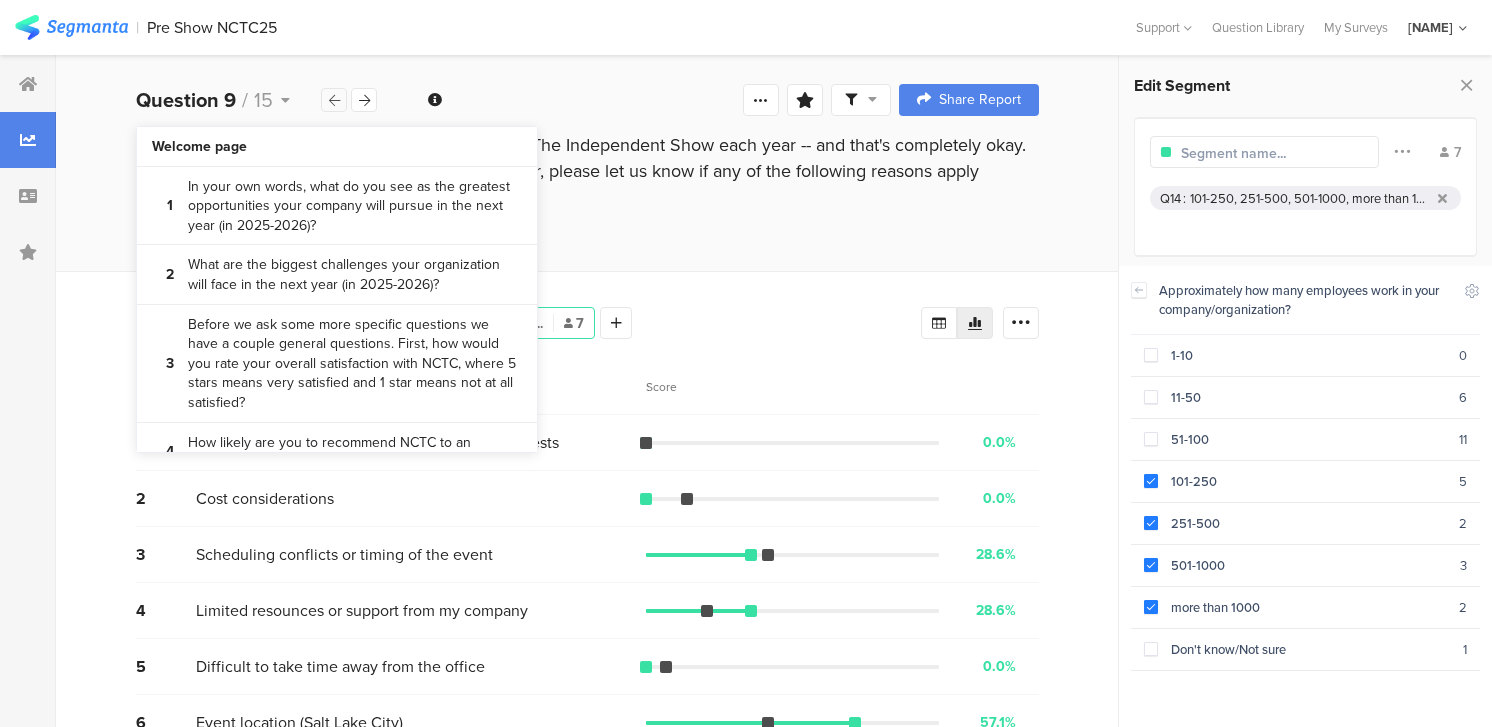 click on "Question 9   /   15" at bounding box center (257, 100) 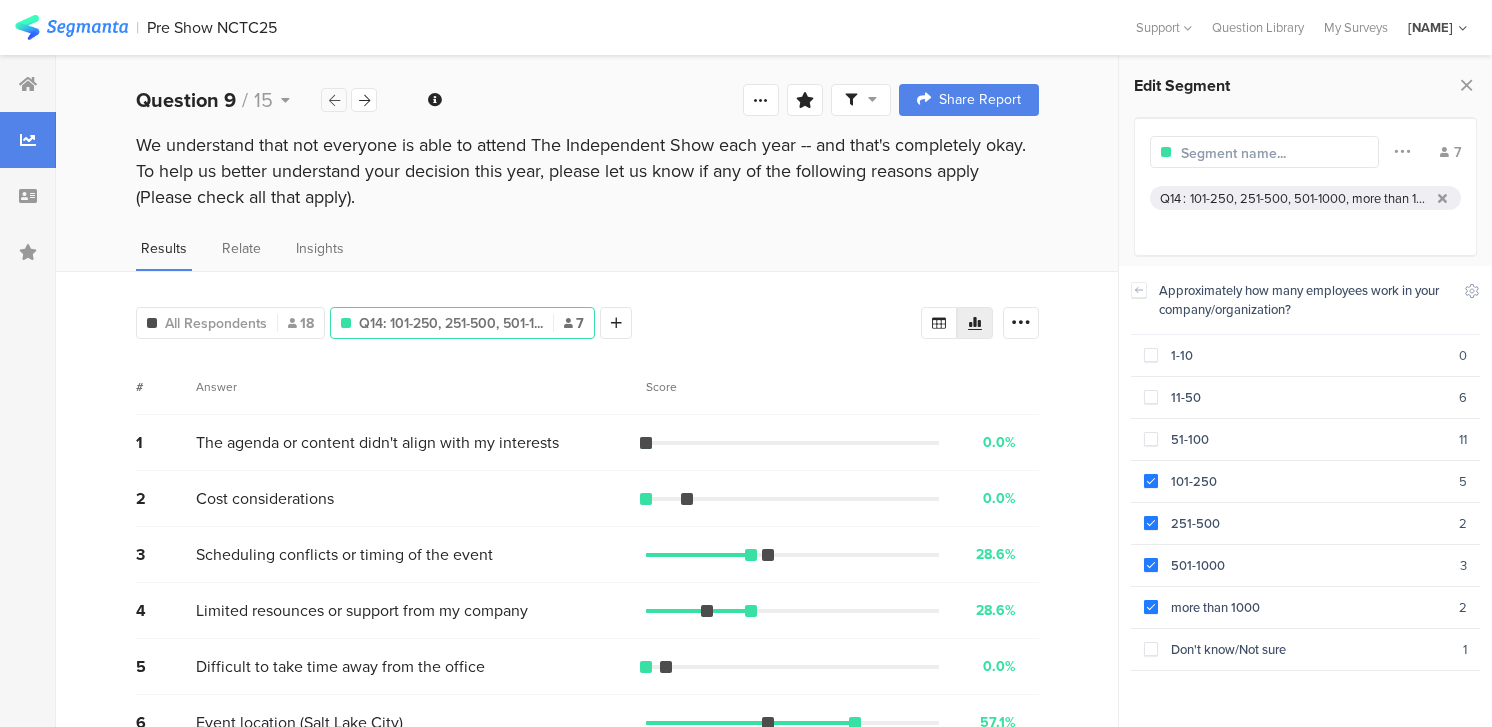 click on "Question 9   /   15" at bounding box center [257, 100] 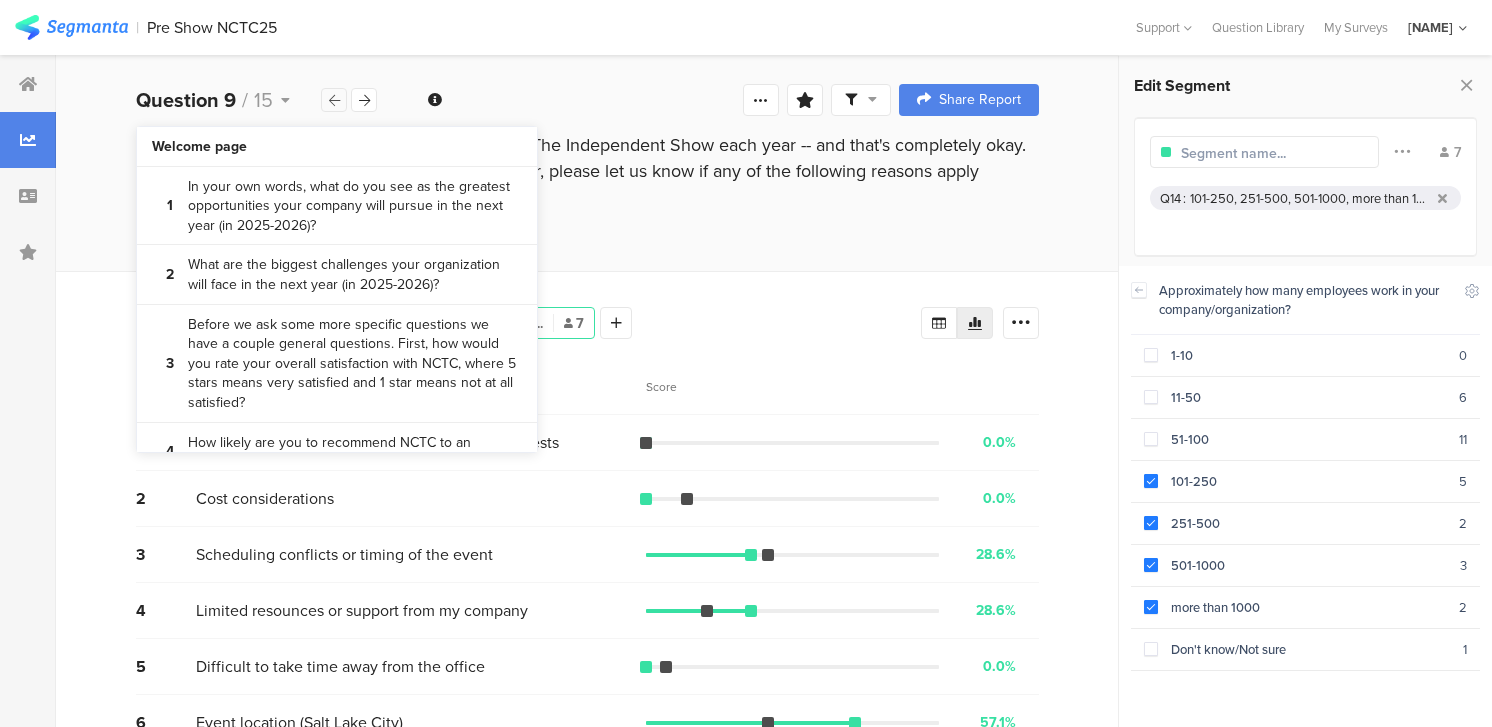 click on "Question 9   /   15" at bounding box center (257, 100) 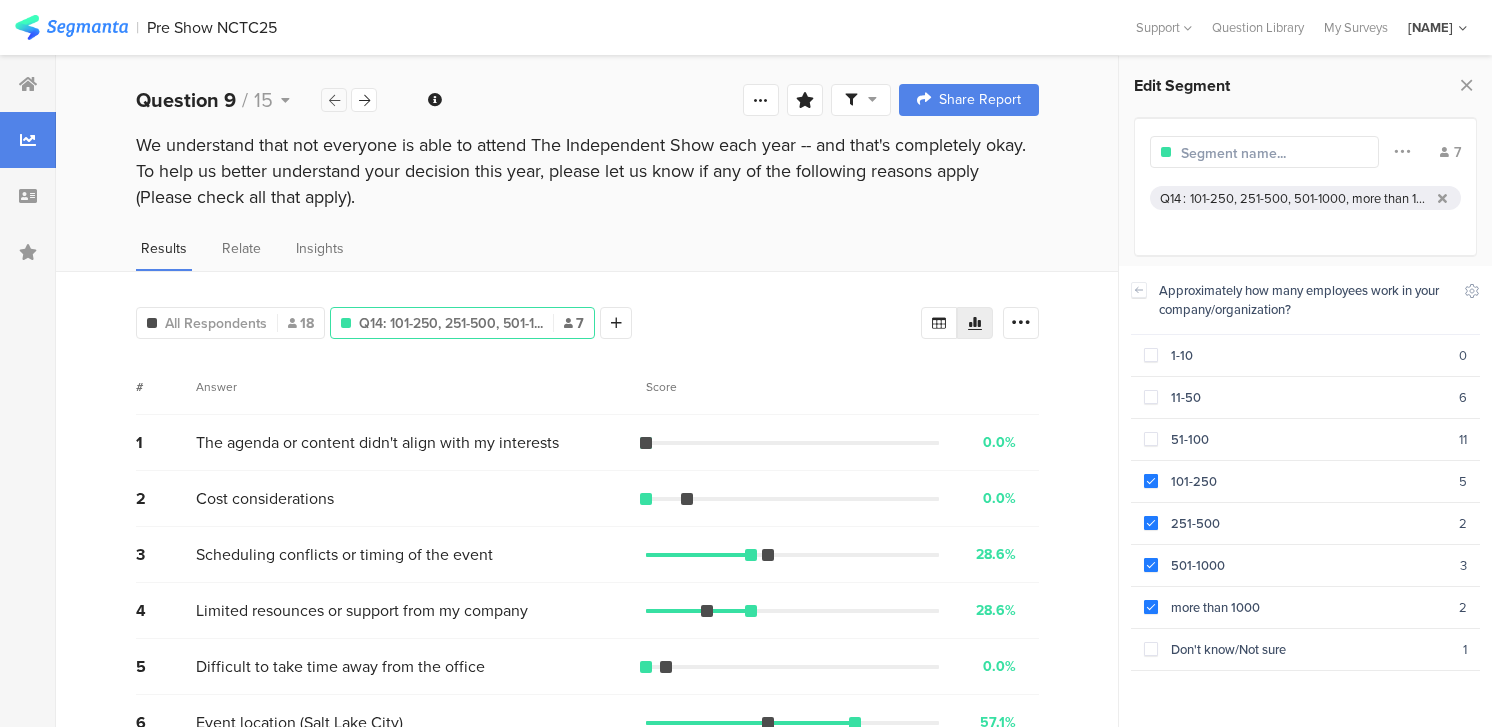 click on "Question 9   /   15" at bounding box center [257, 100] 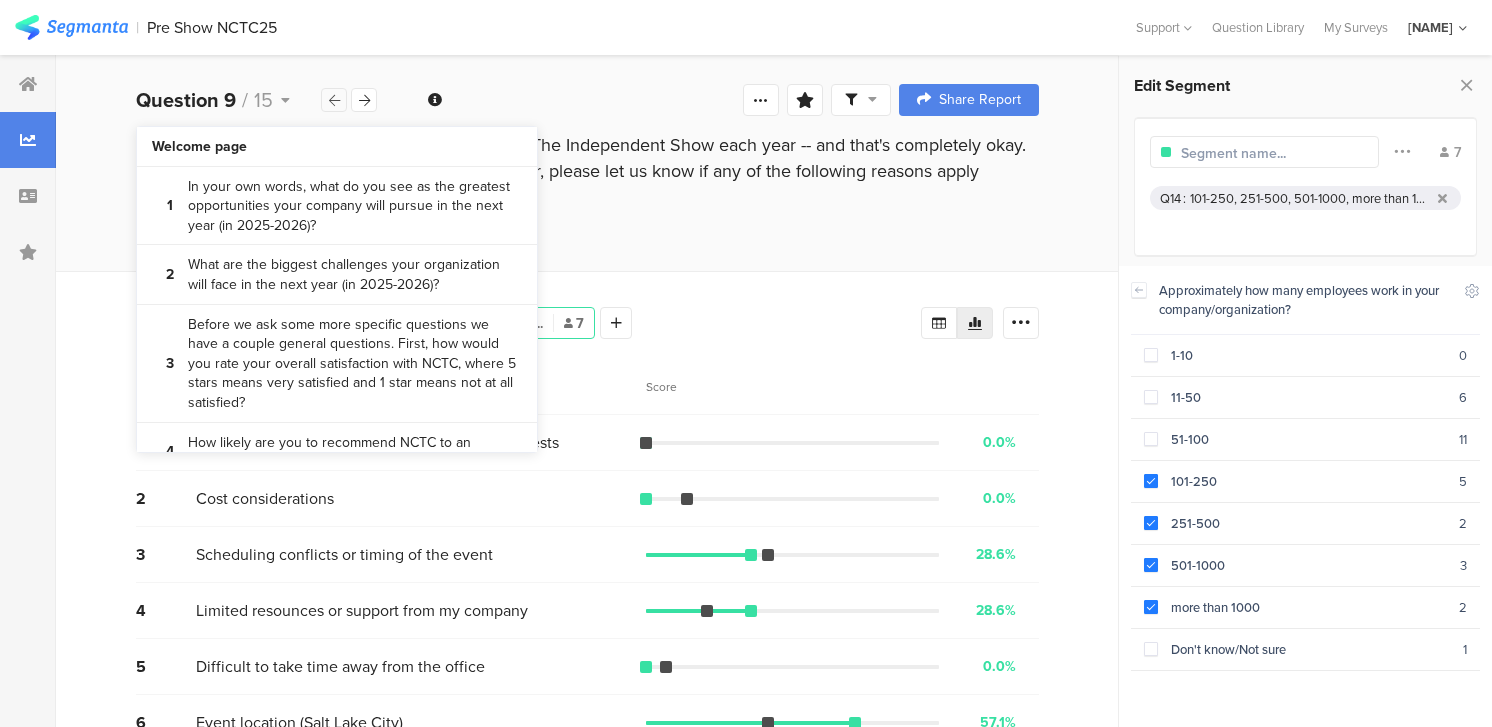 click on "Question 9   /   15" at bounding box center [257, 100] 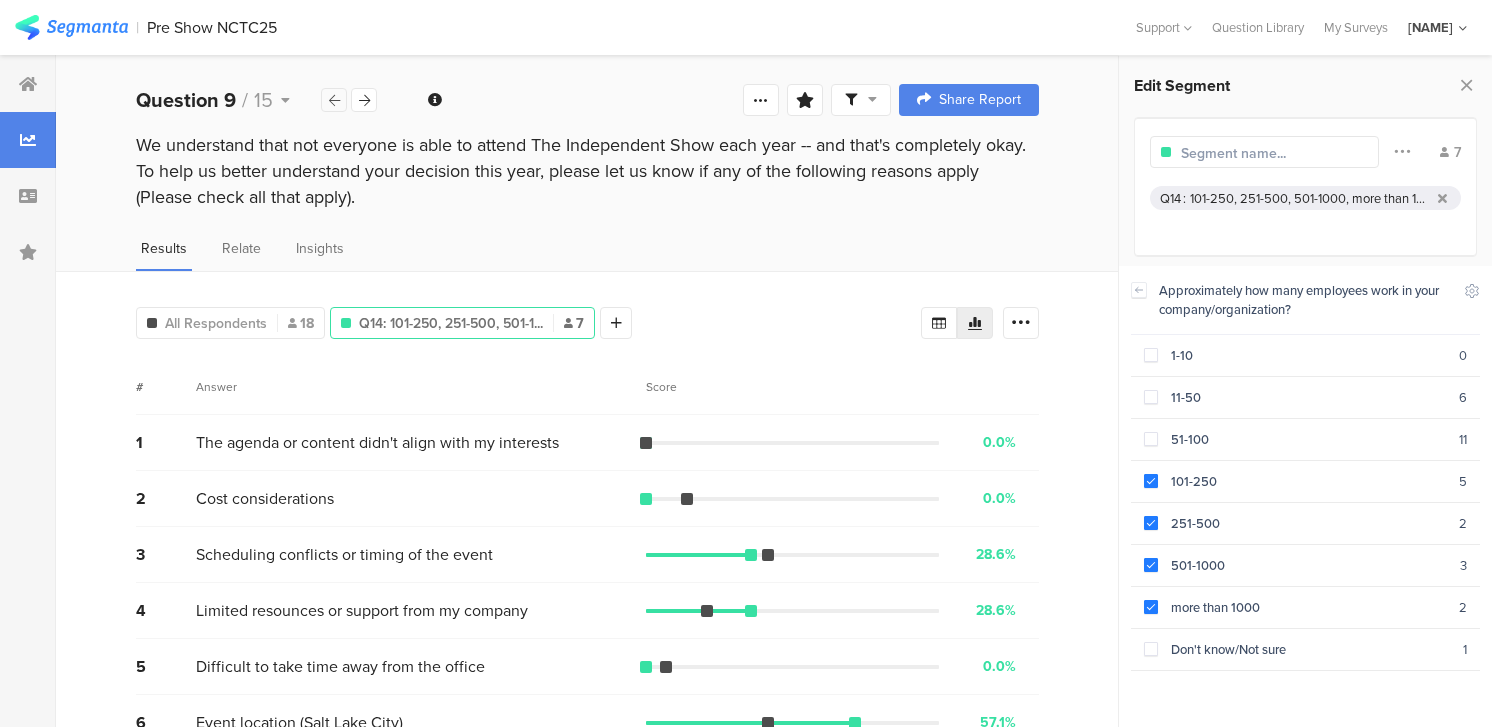 click on "Question 9   /   15" at bounding box center [257, 100] 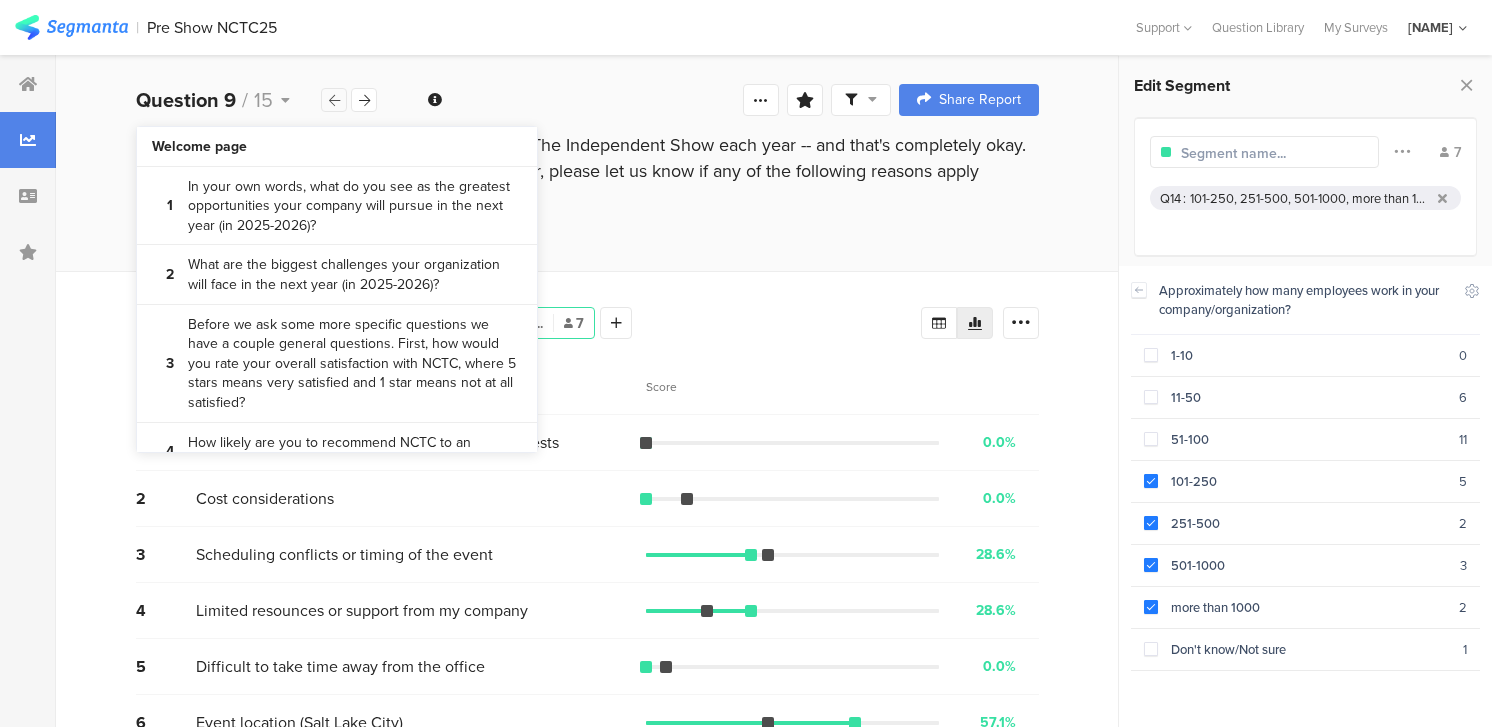 click on "Question 9   /   15" at bounding box center (257, 100) 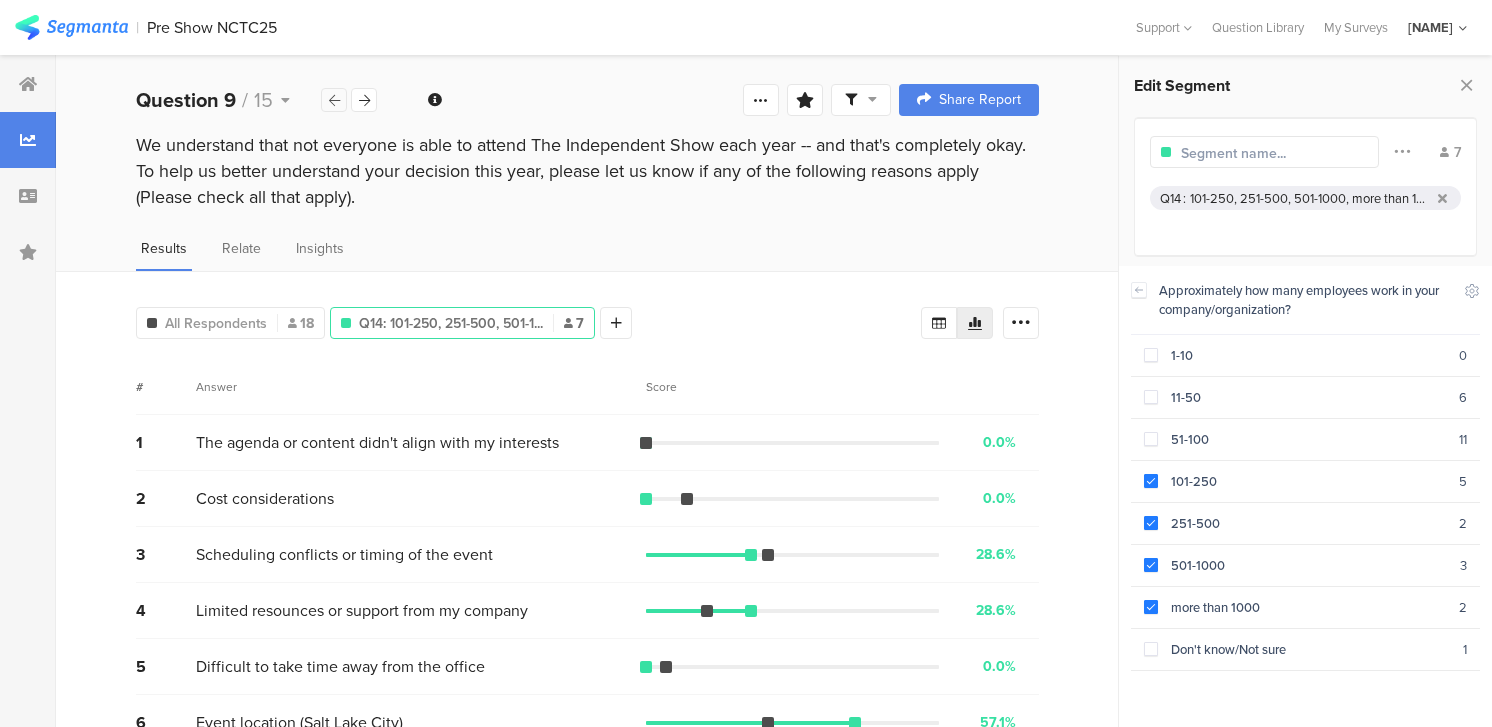 click on "Question 9   /   15" at bounding box center [257, 100] 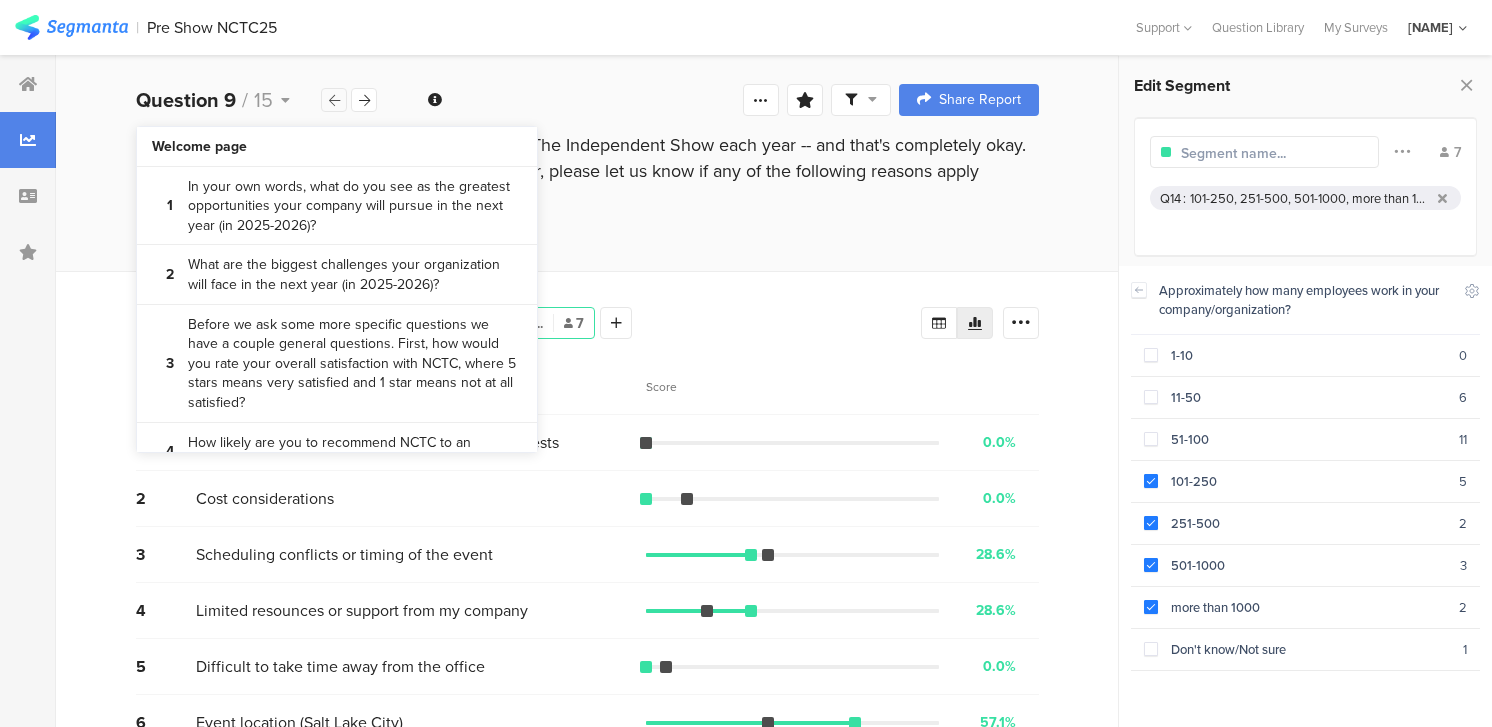 click on "Question 9   /   15" at bounding box center (257, 100) 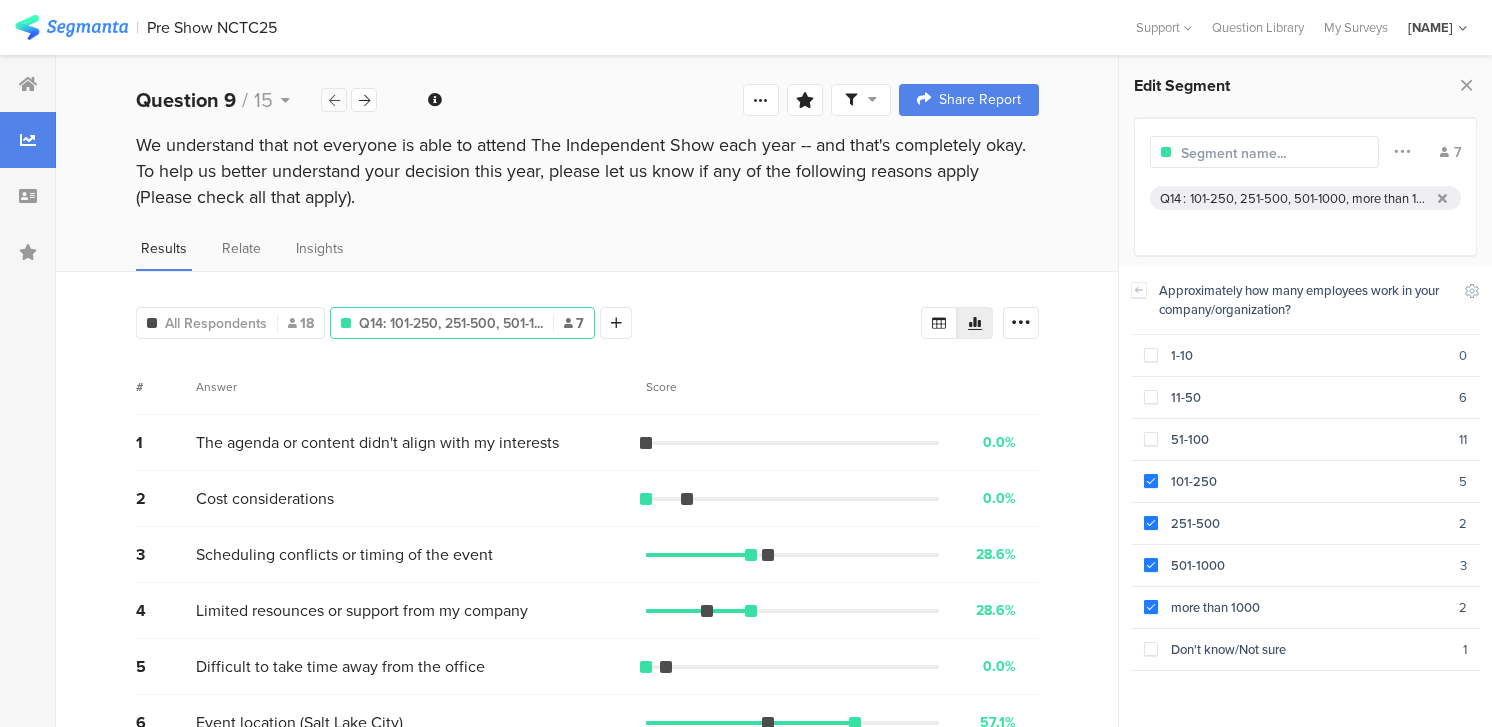 click at bounding box center [334, 100] 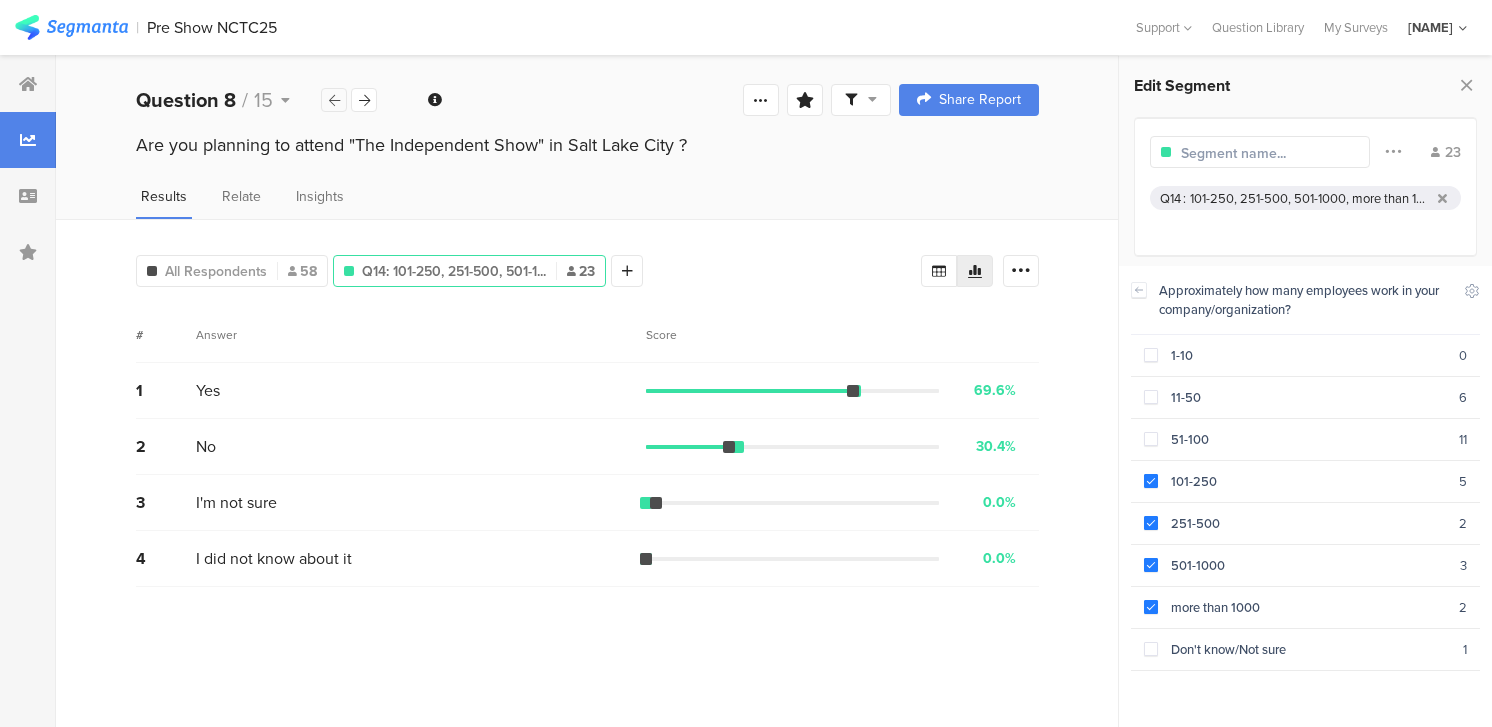 click at bounding box center [334, 100] 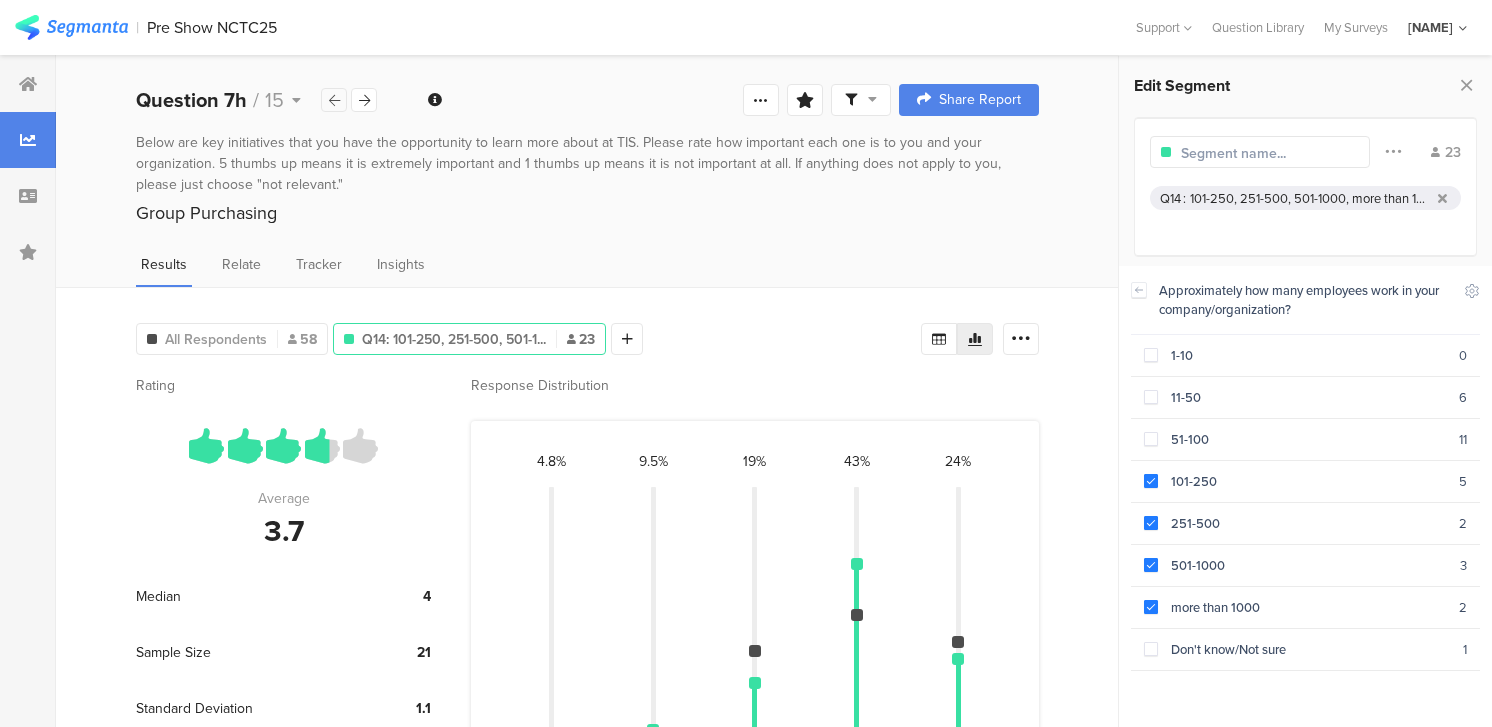 click at bounding box center (334, 100) 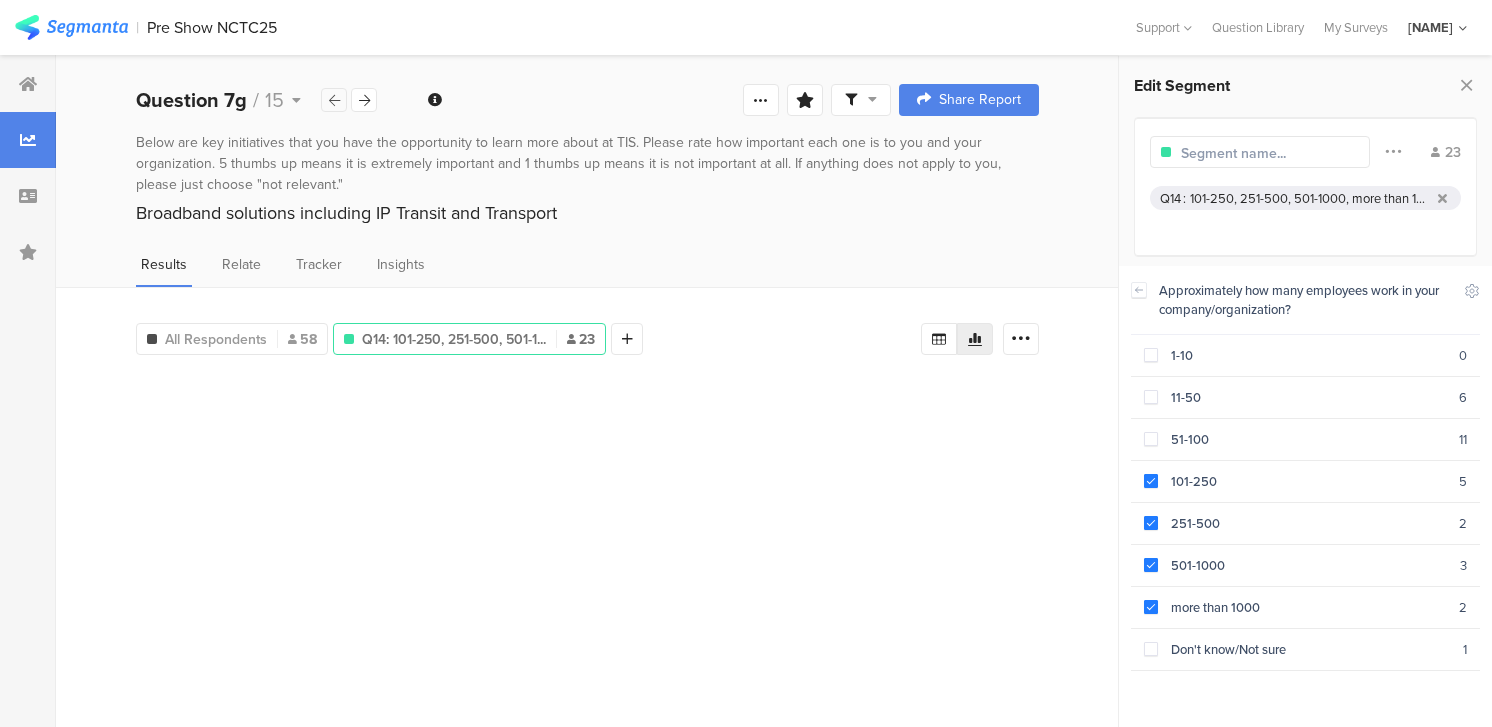 click at bounding box center [334, 100] 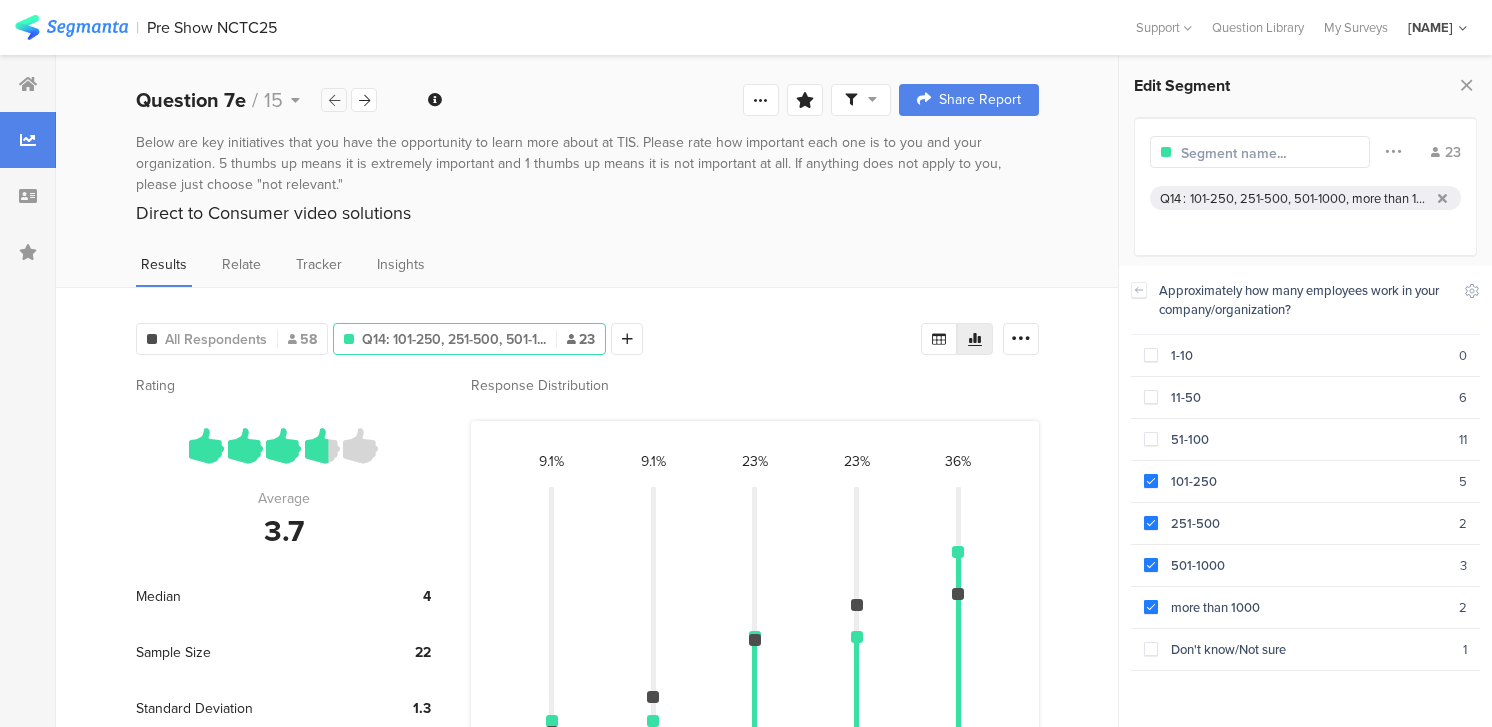 click at bounding box center [334, 100] 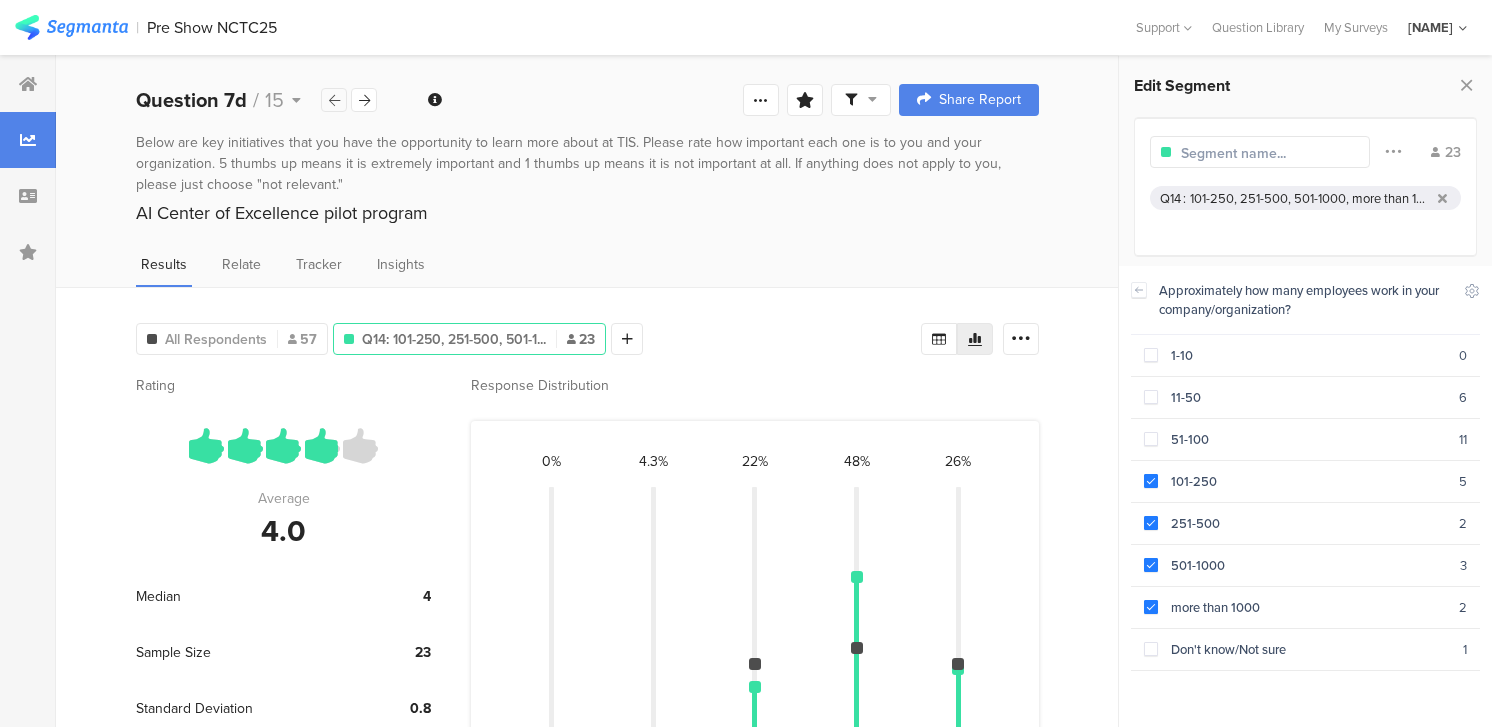 click at bounding box center (334, 100) 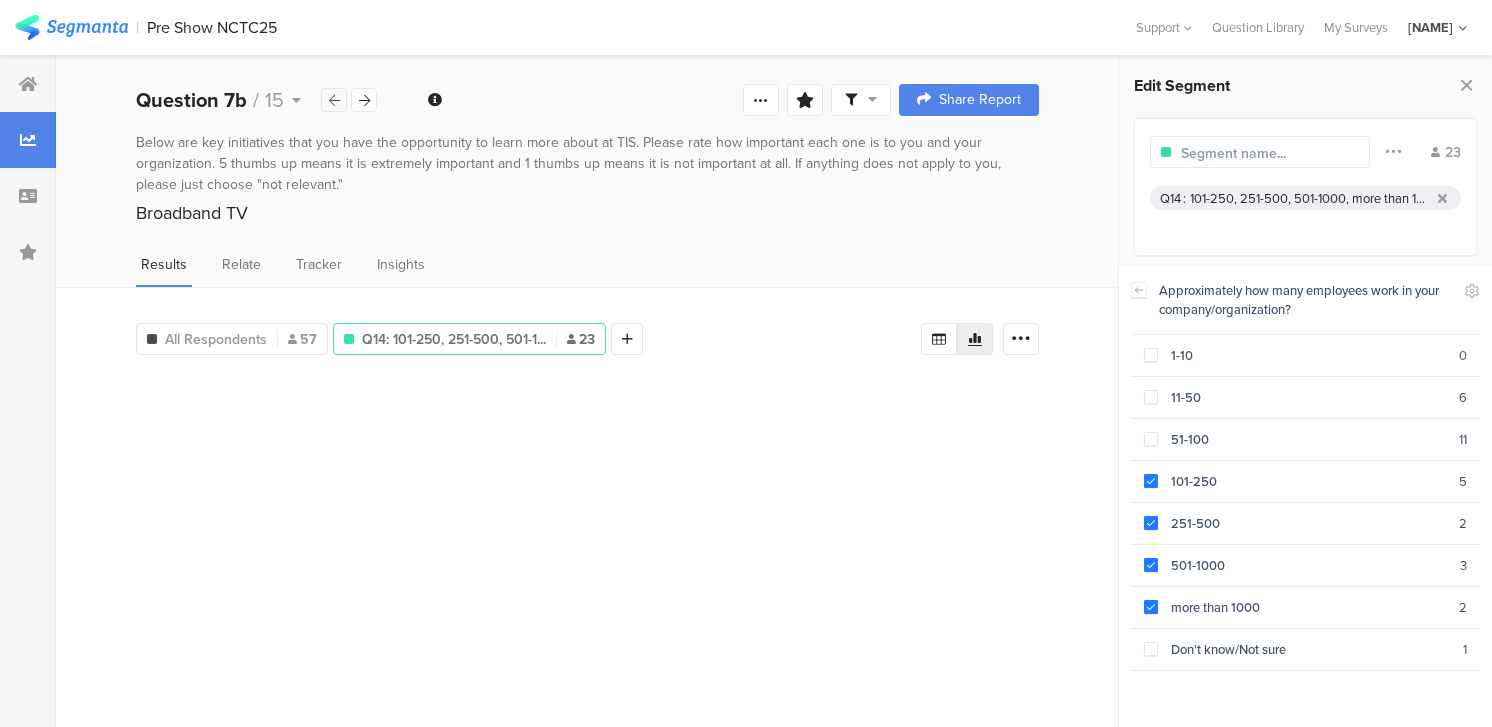 click at bounding box center [334, 100] 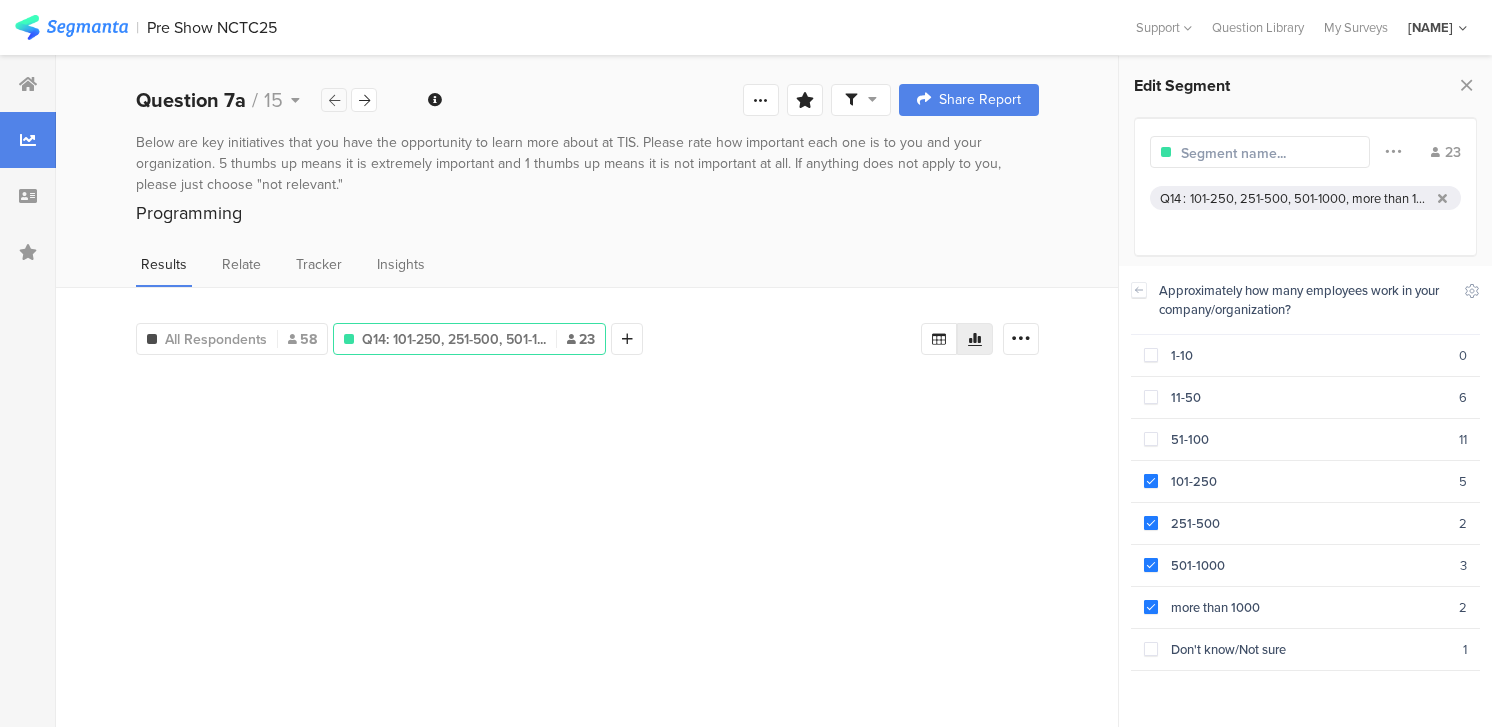 click at bounding box center (334, 100) 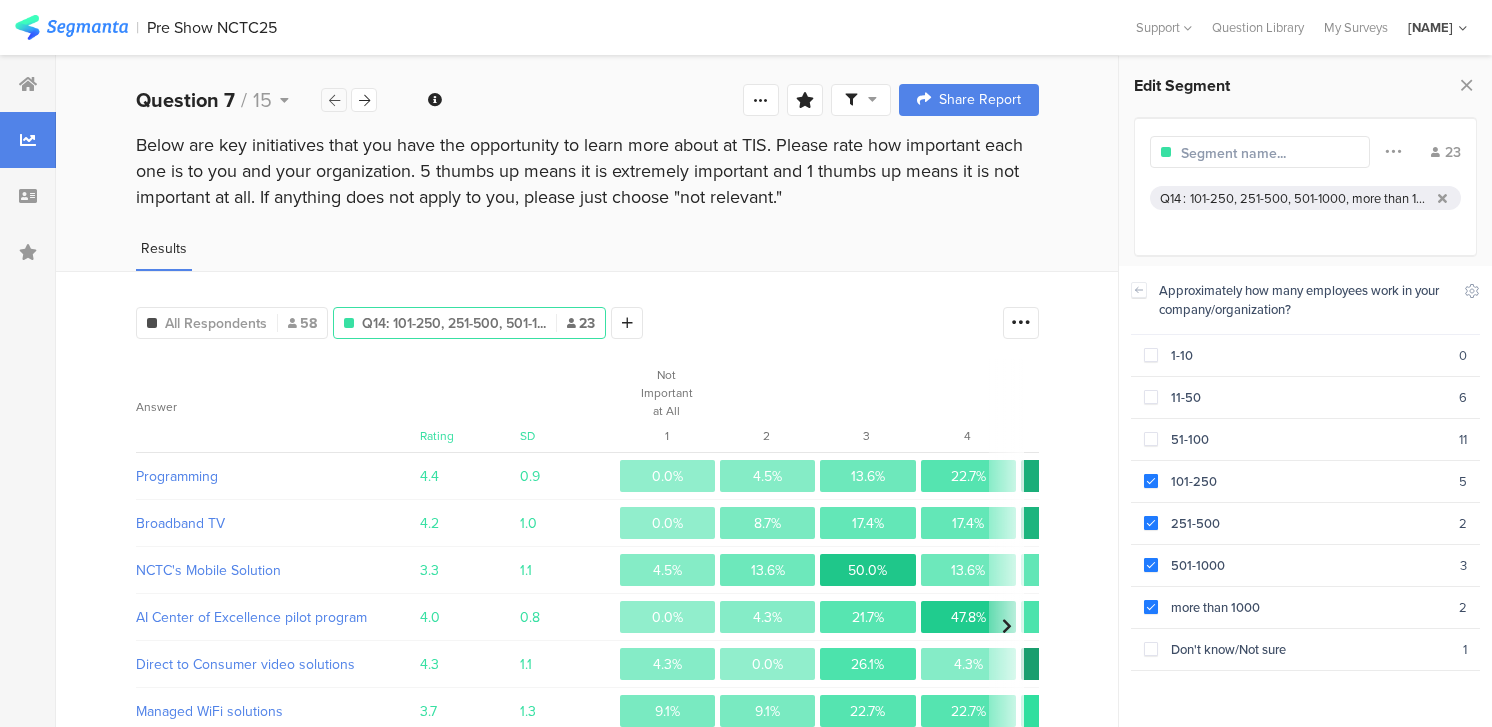 click at bounding box center [334, 100] 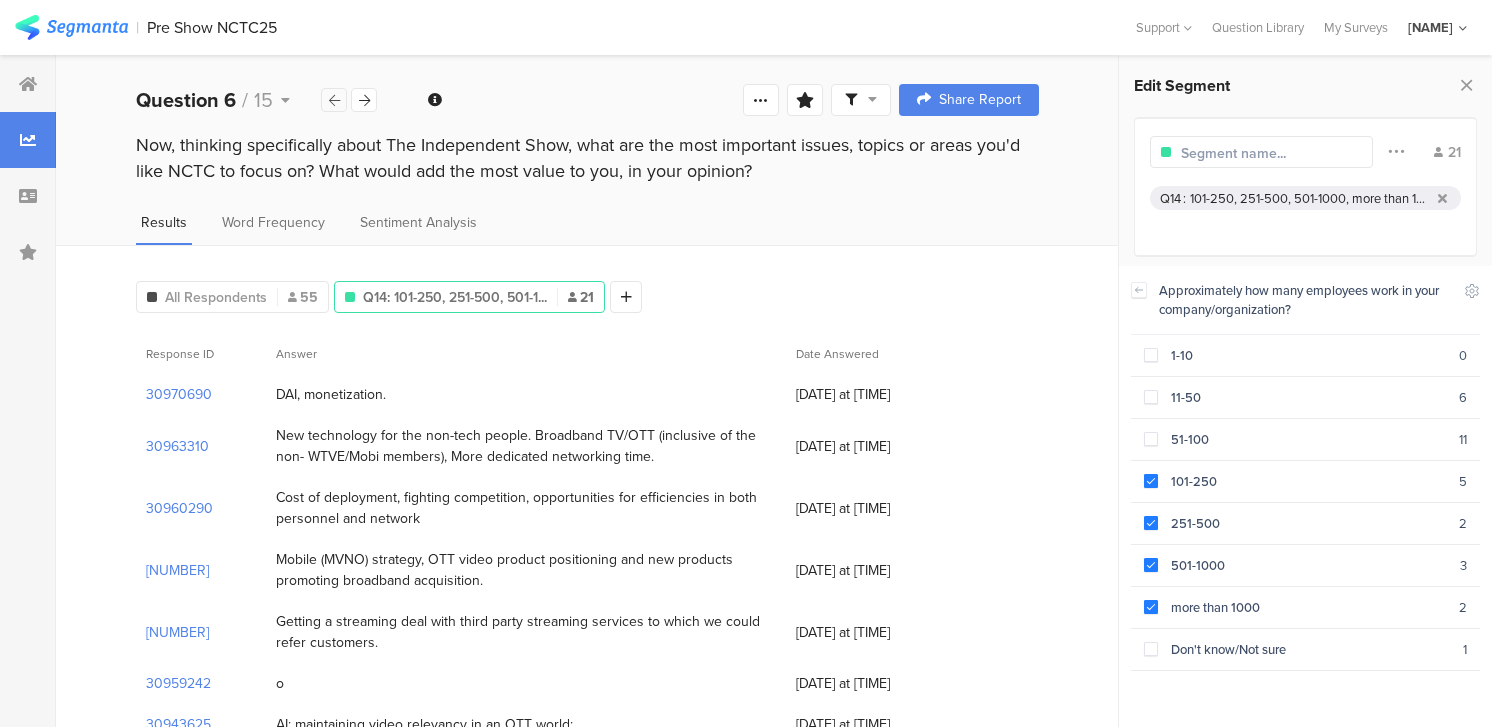 click at bounding box center [334, 100] 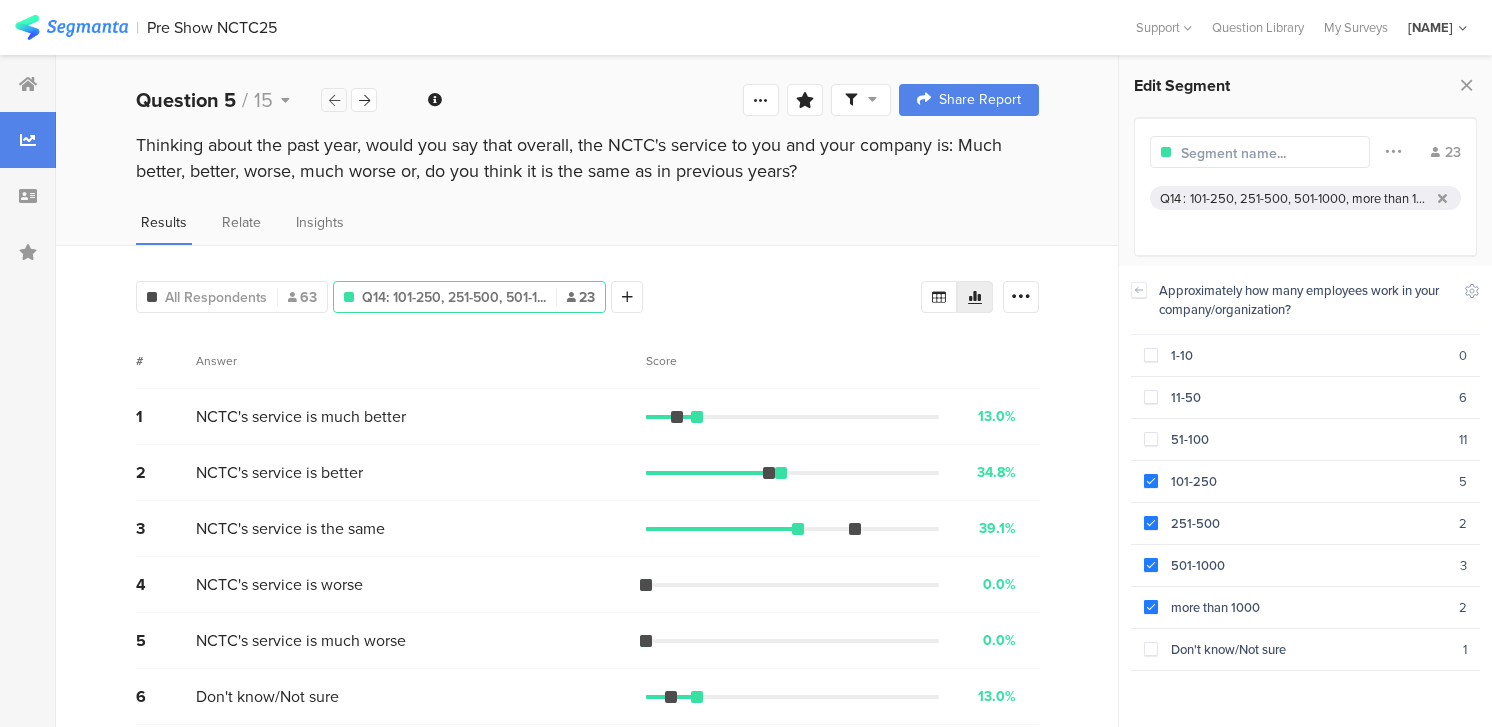 click at bounding box center (334, 100) 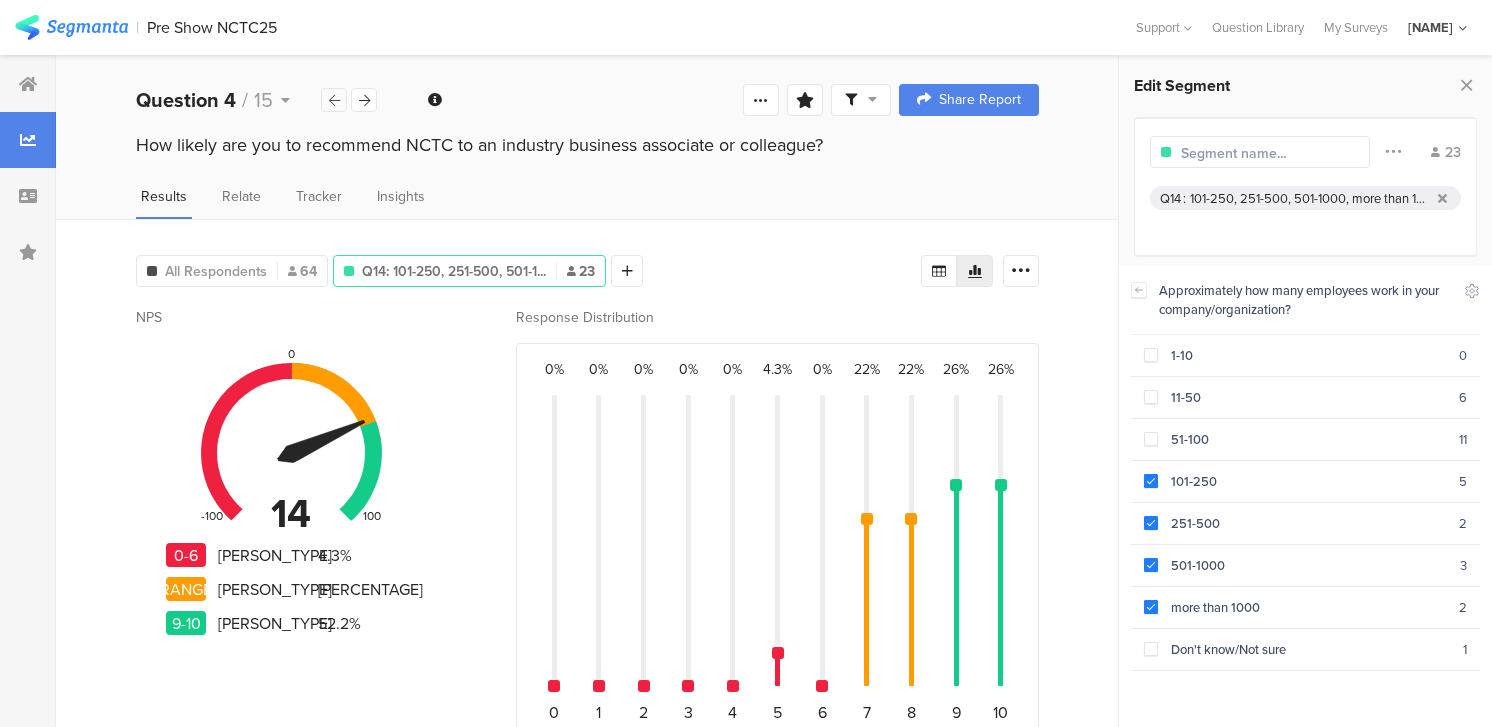 click at bounding box center [334, 100] 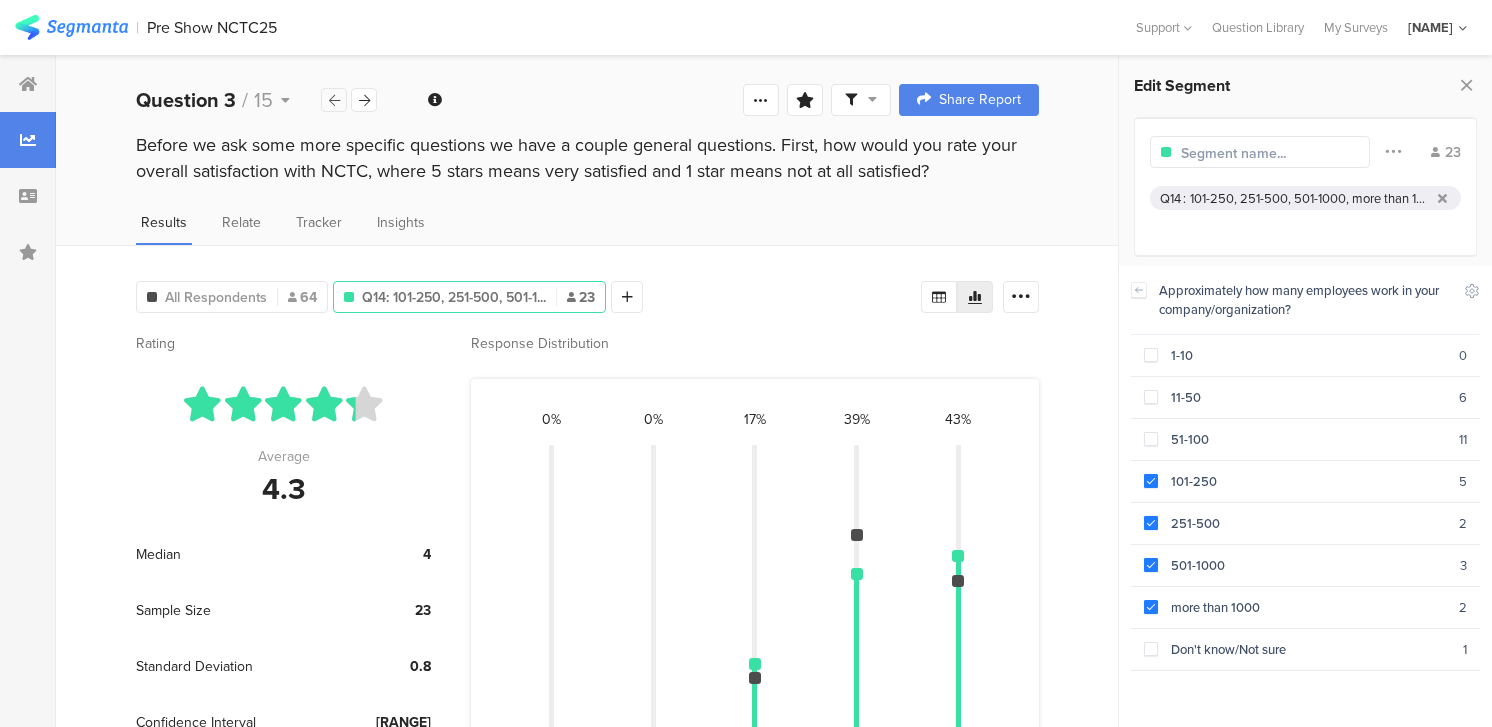click at bounding box center (334, 100) 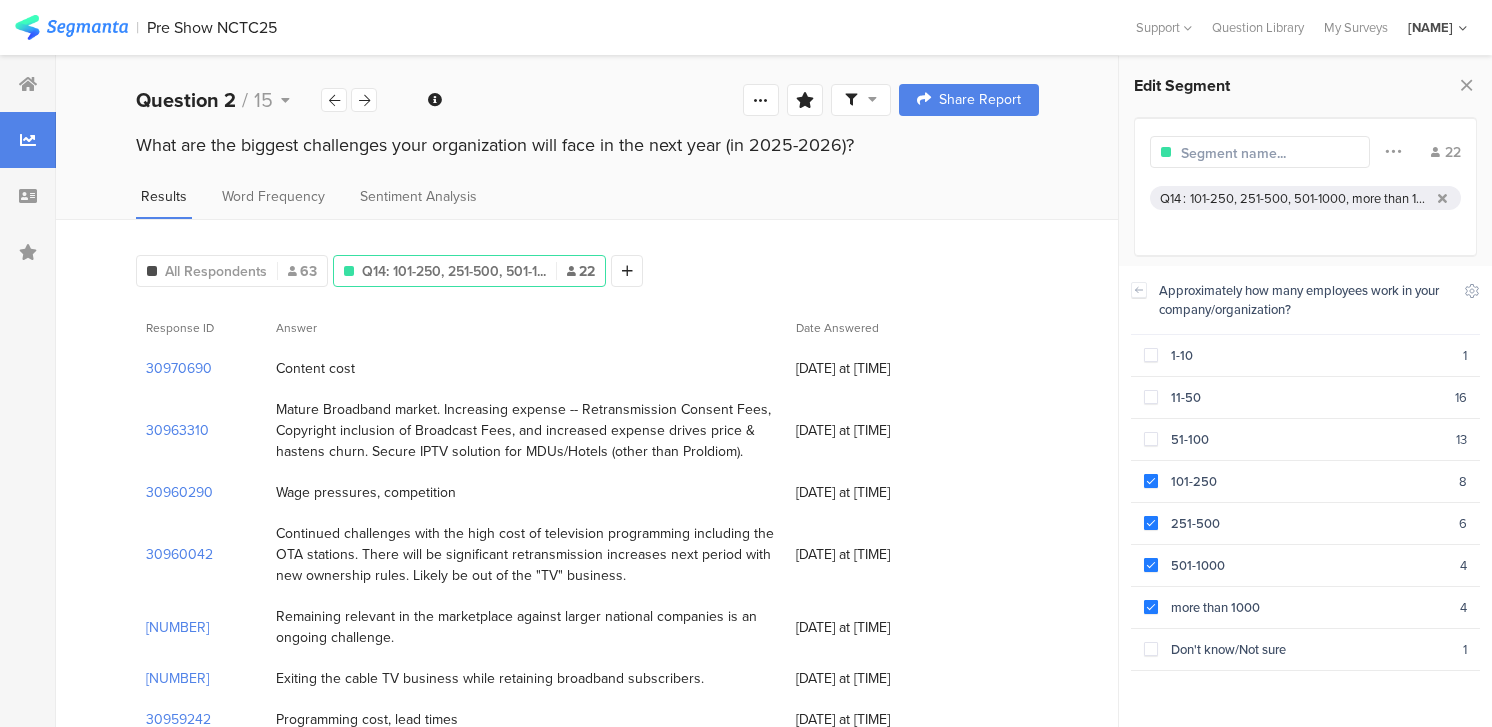 scroll, scrollTop: 4, scrollLeft: 0, axis: vertical 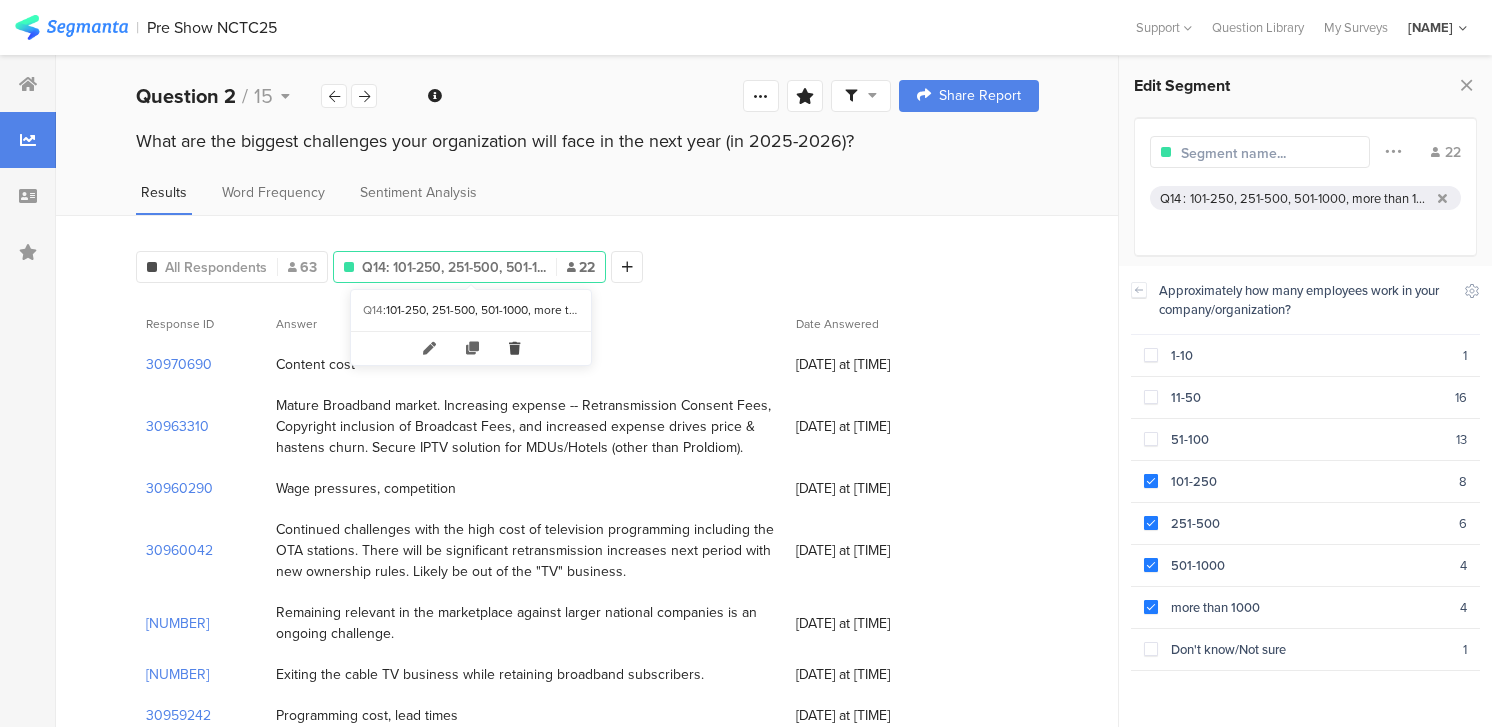 click at bounding box center (514, 348) 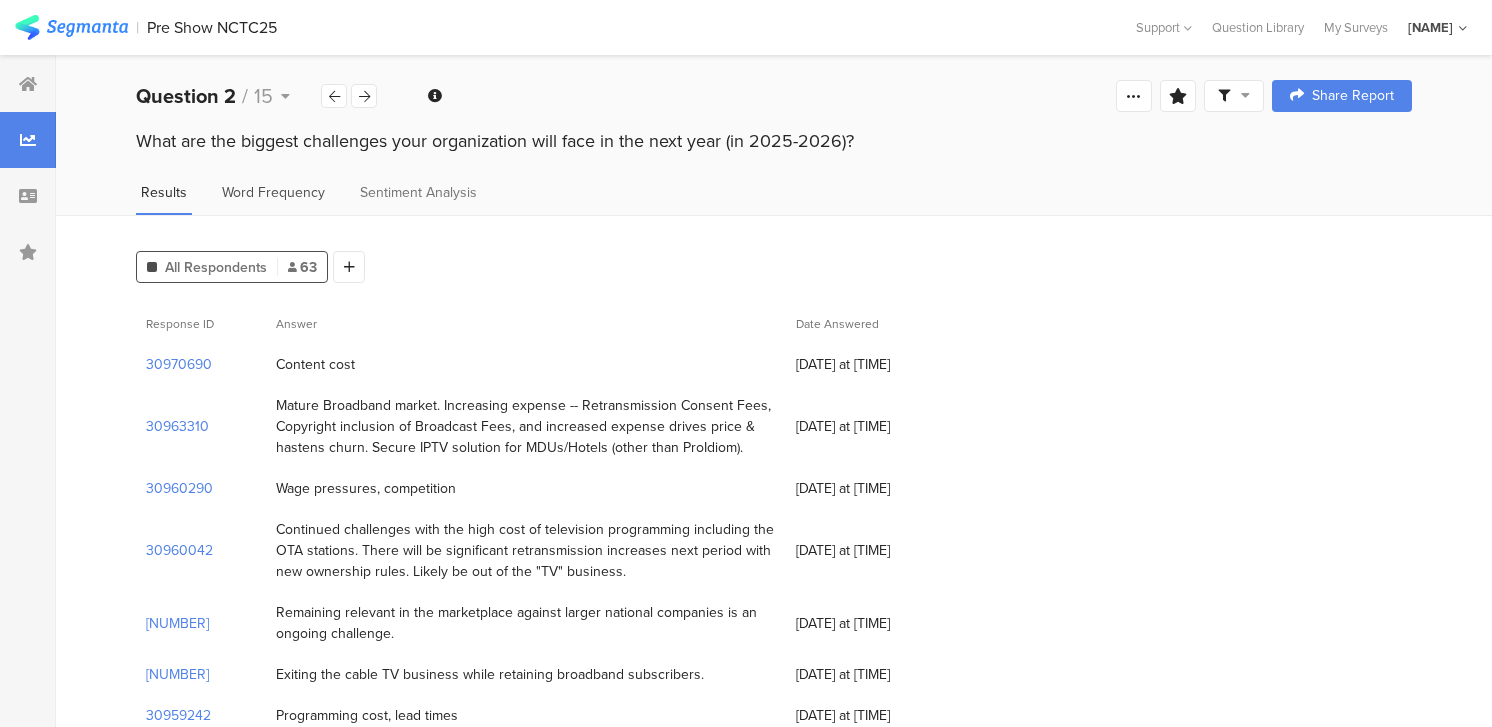 click on "Word Frequency" at bounding box center [273, 192] 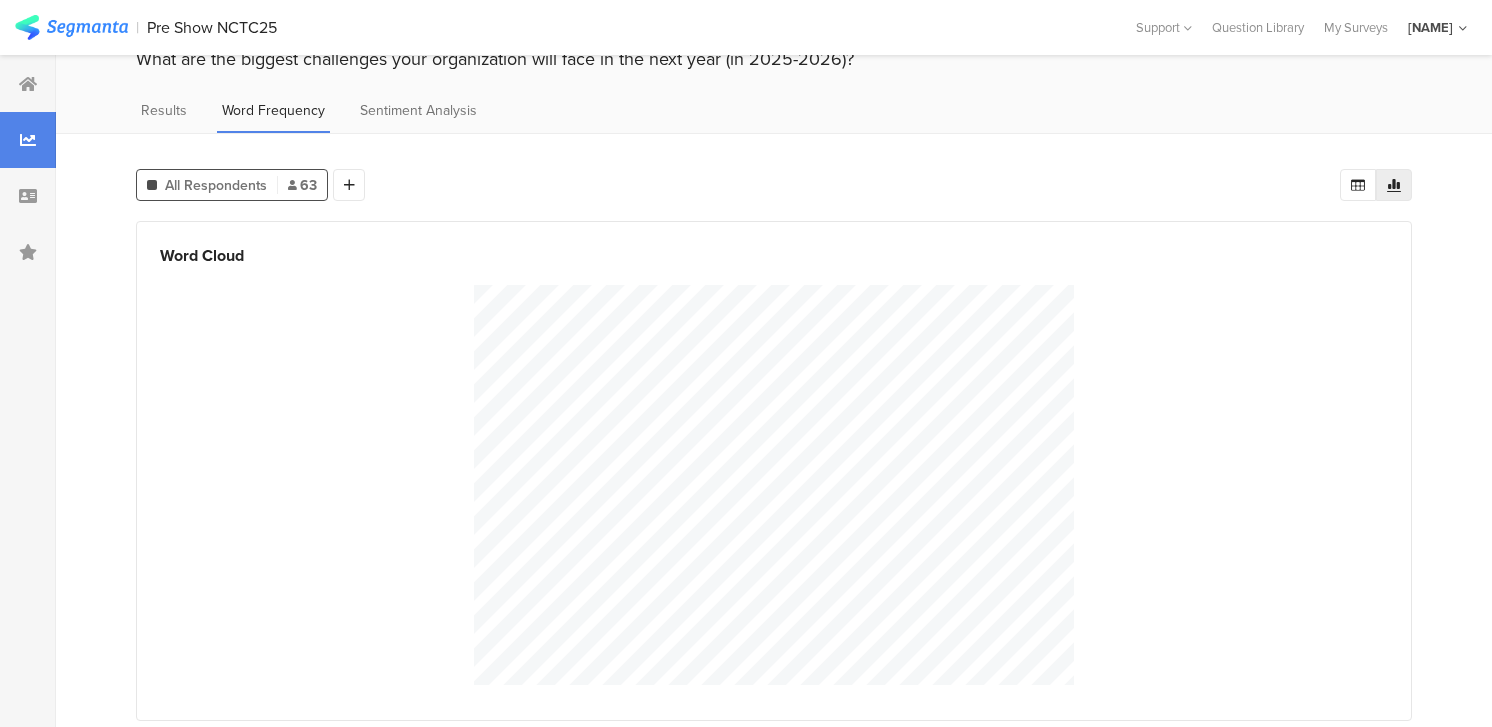 scroll, scrollTop: 95, scrollLeft: 0, axis: vertical 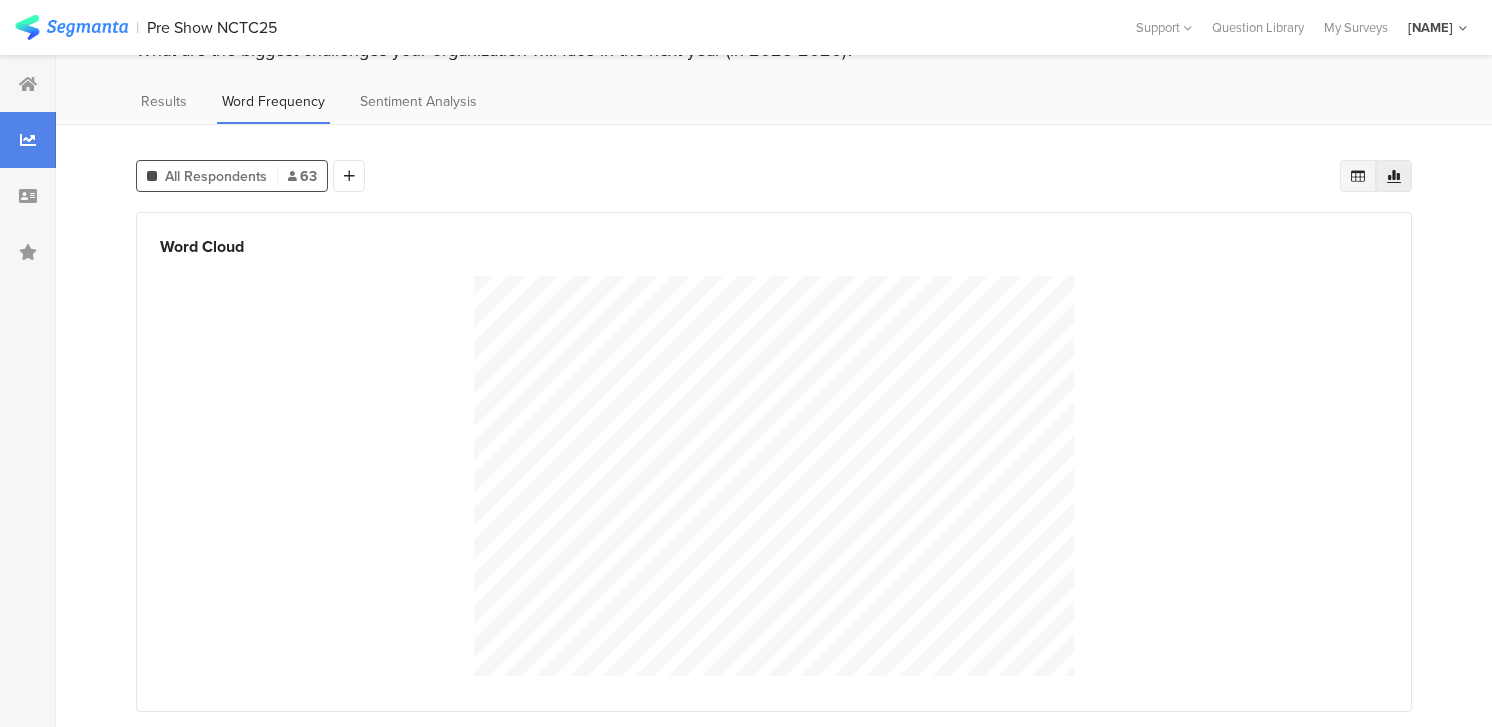 click 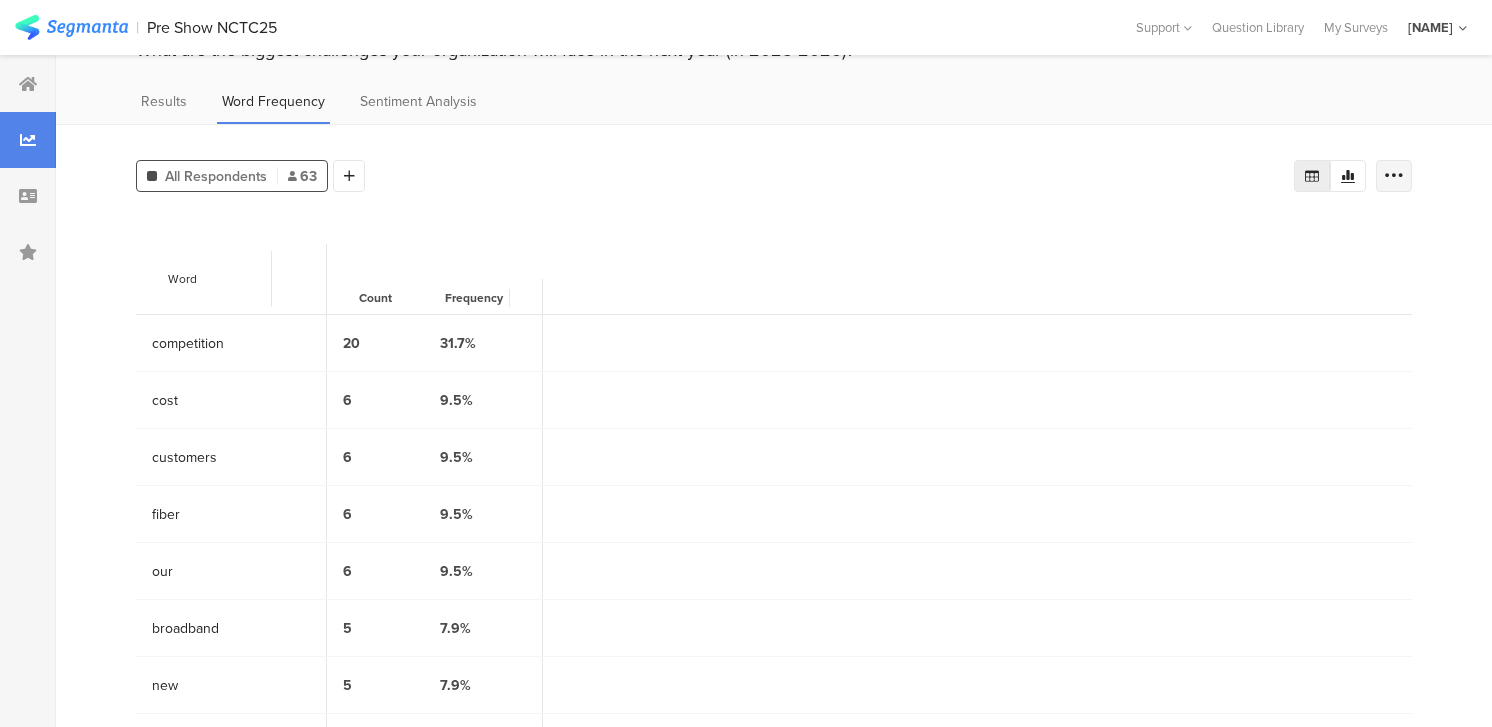 click at bounding box center (1394, 176) 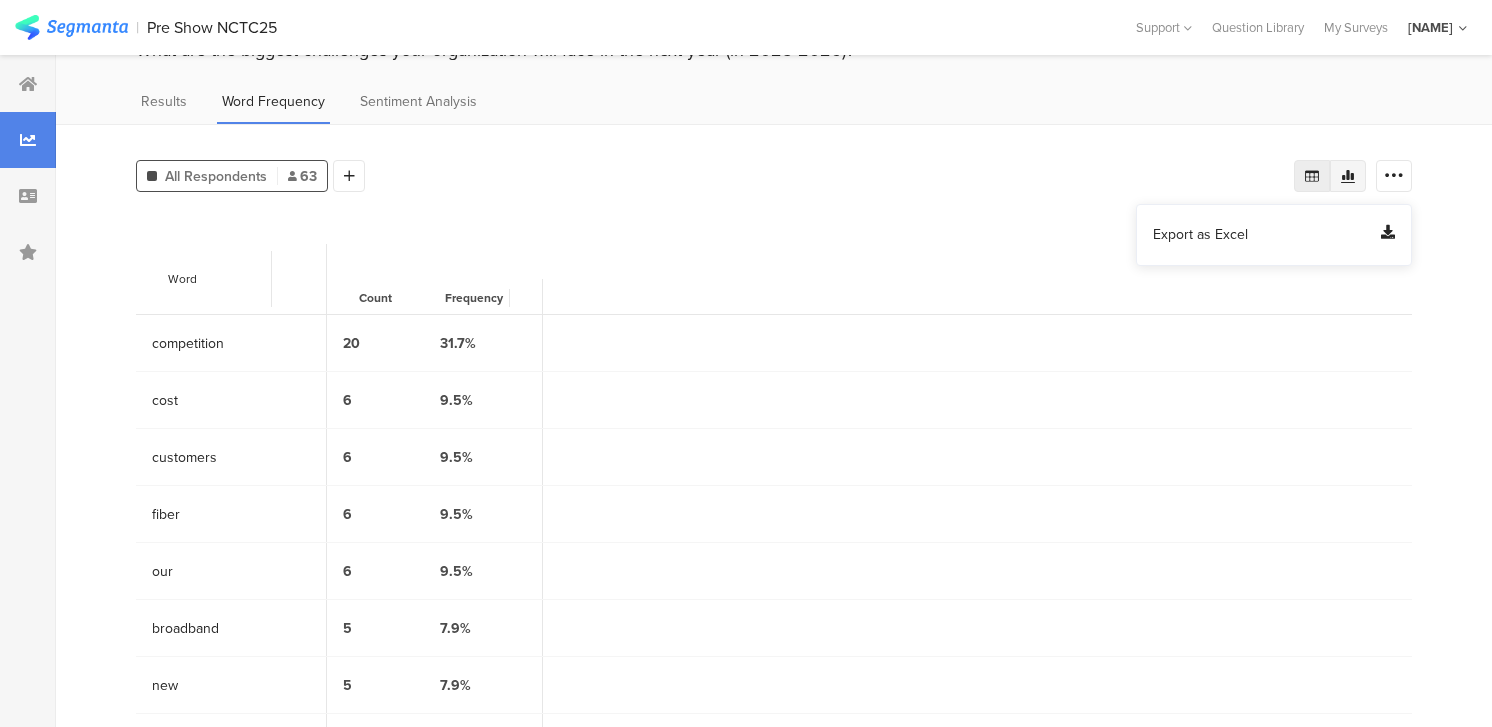 click 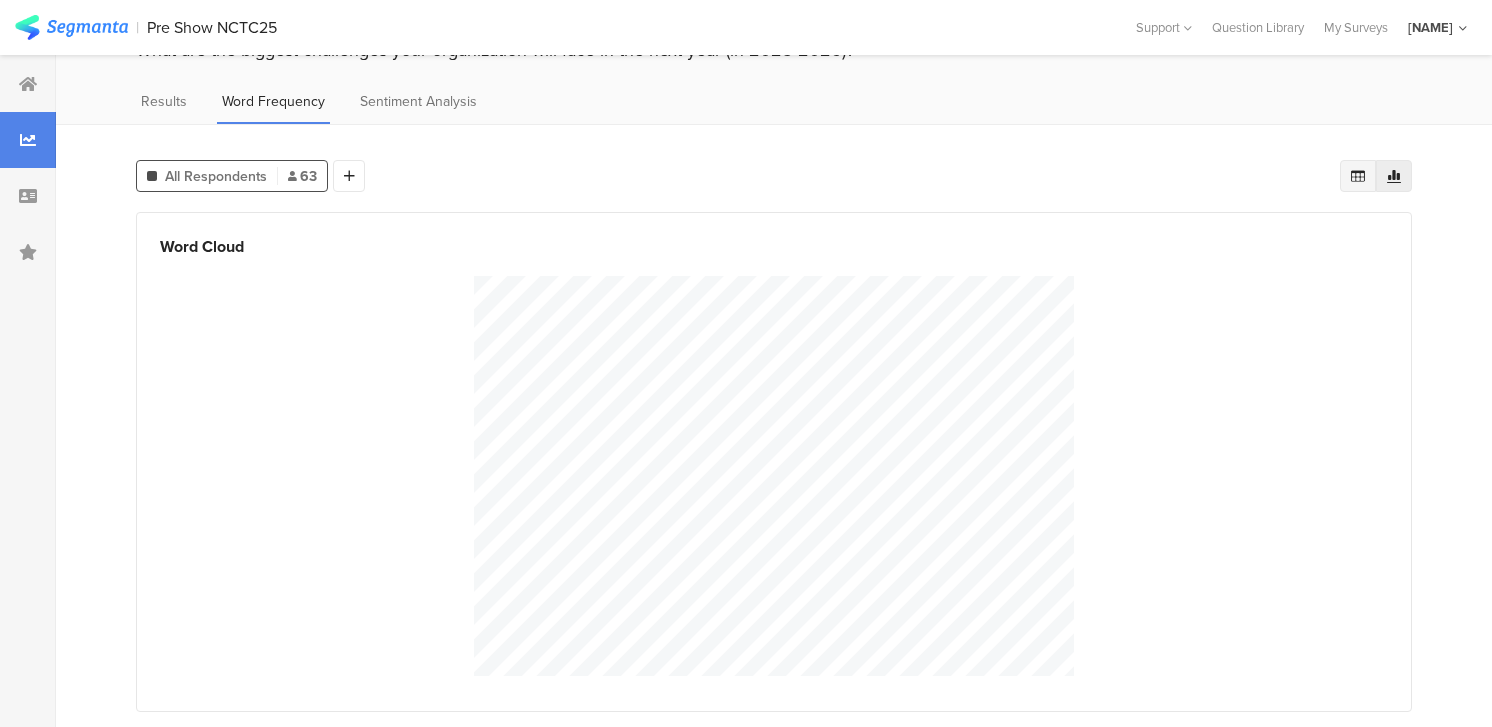 click at bounding box center (1358, 176) 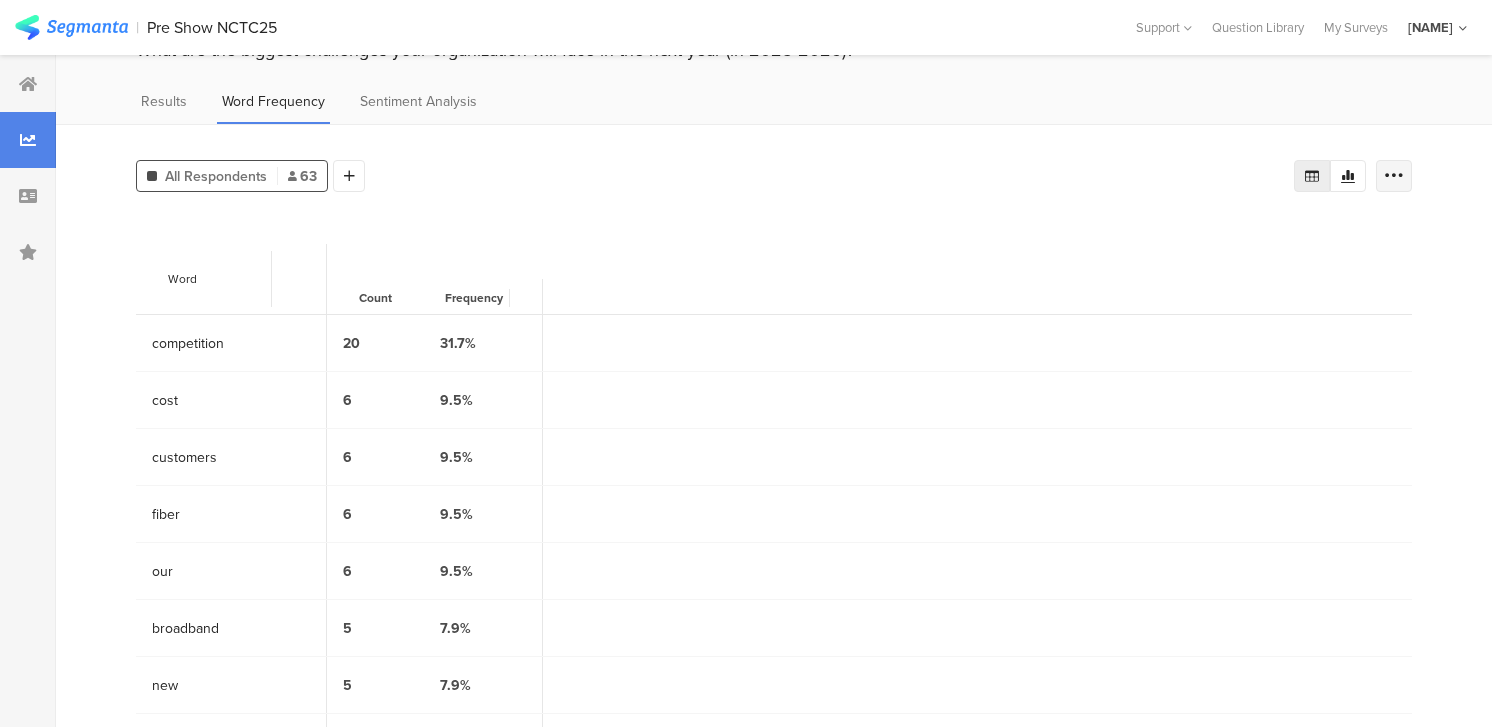 click at bounding box center [1394, 176] 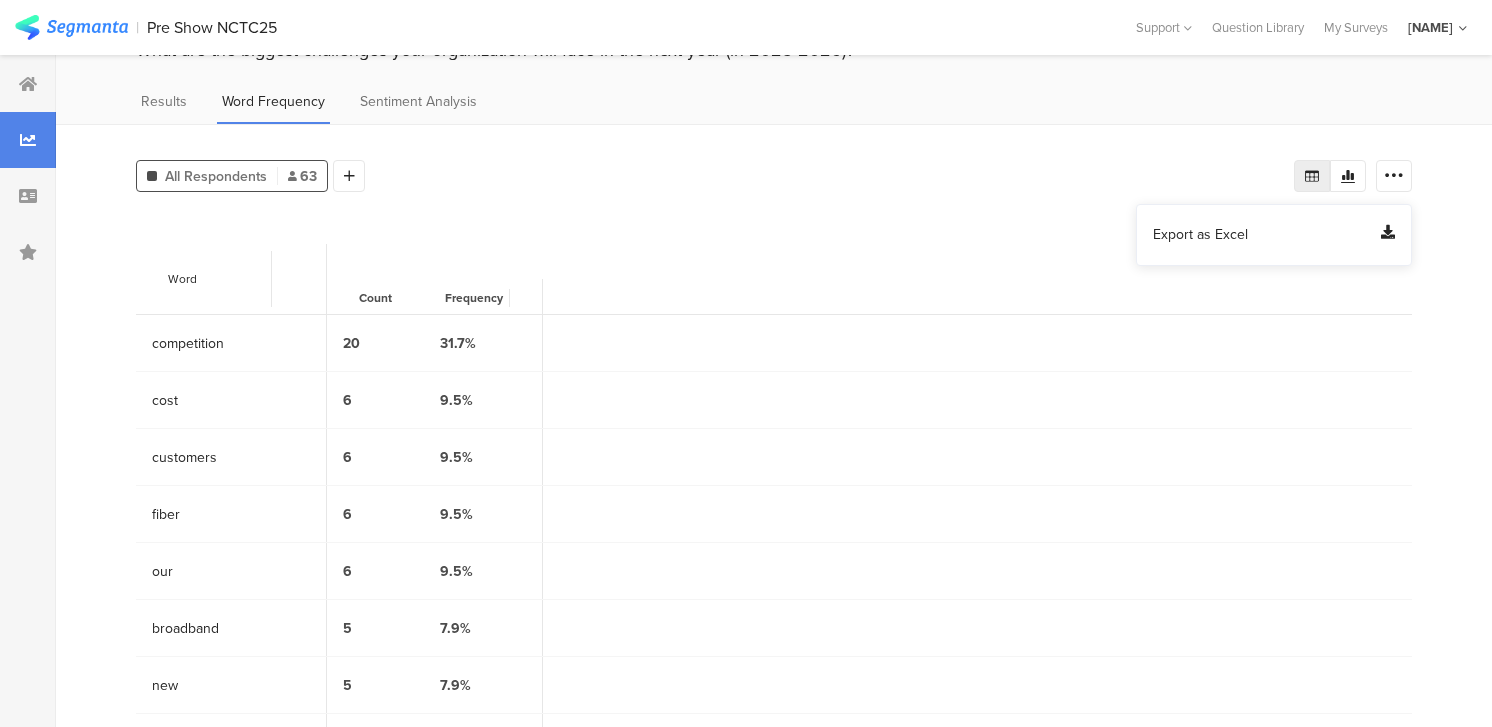 click 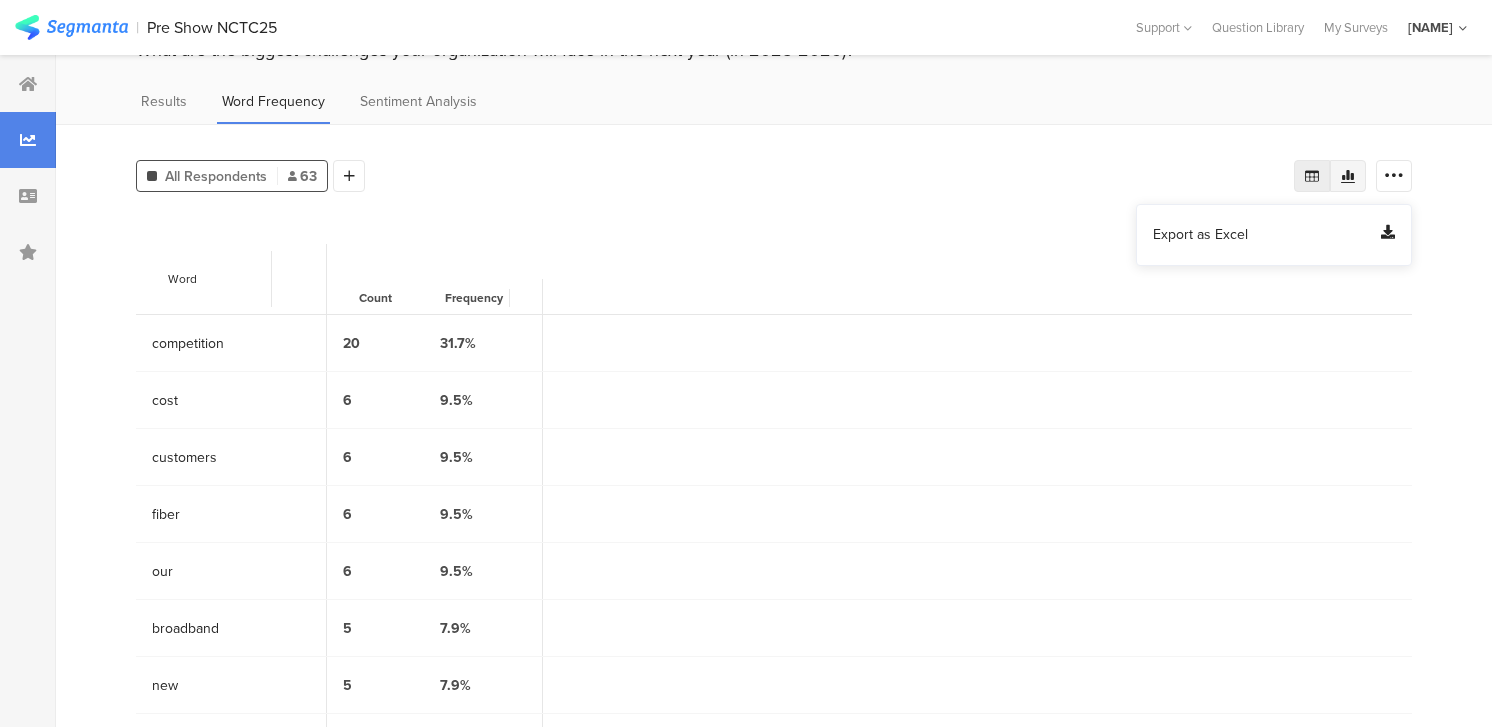 click 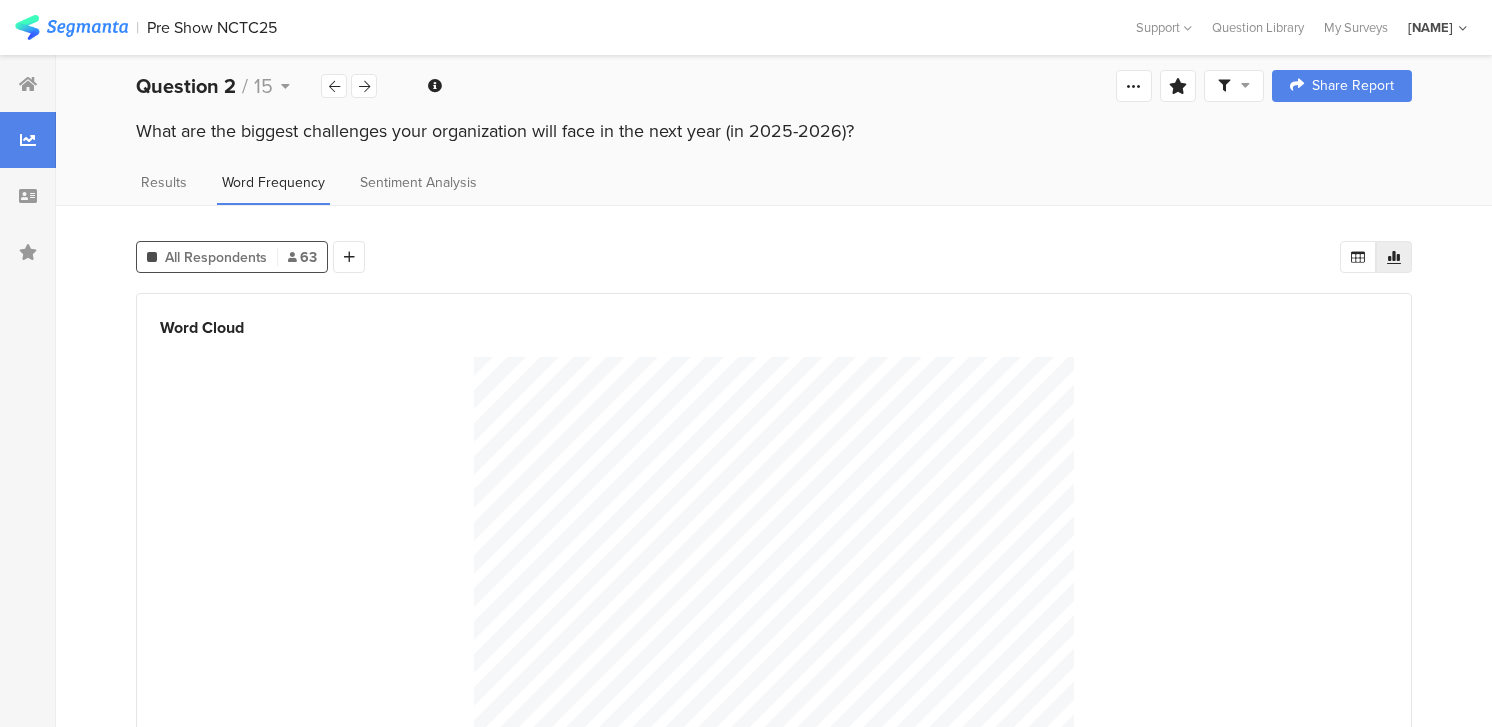 scroll, scrollTop: 0, scrollLeft: 0, axis: both 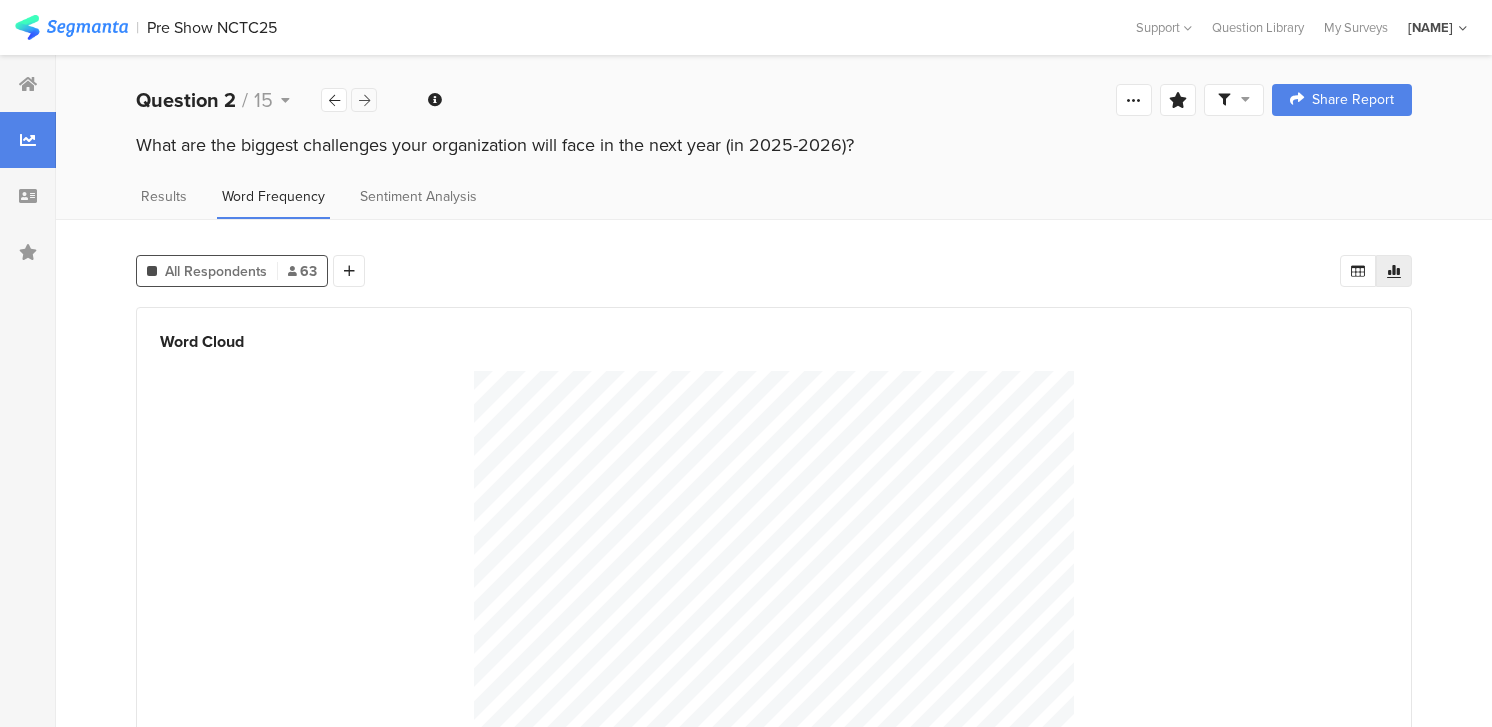 click at bounding box center (364, 100) 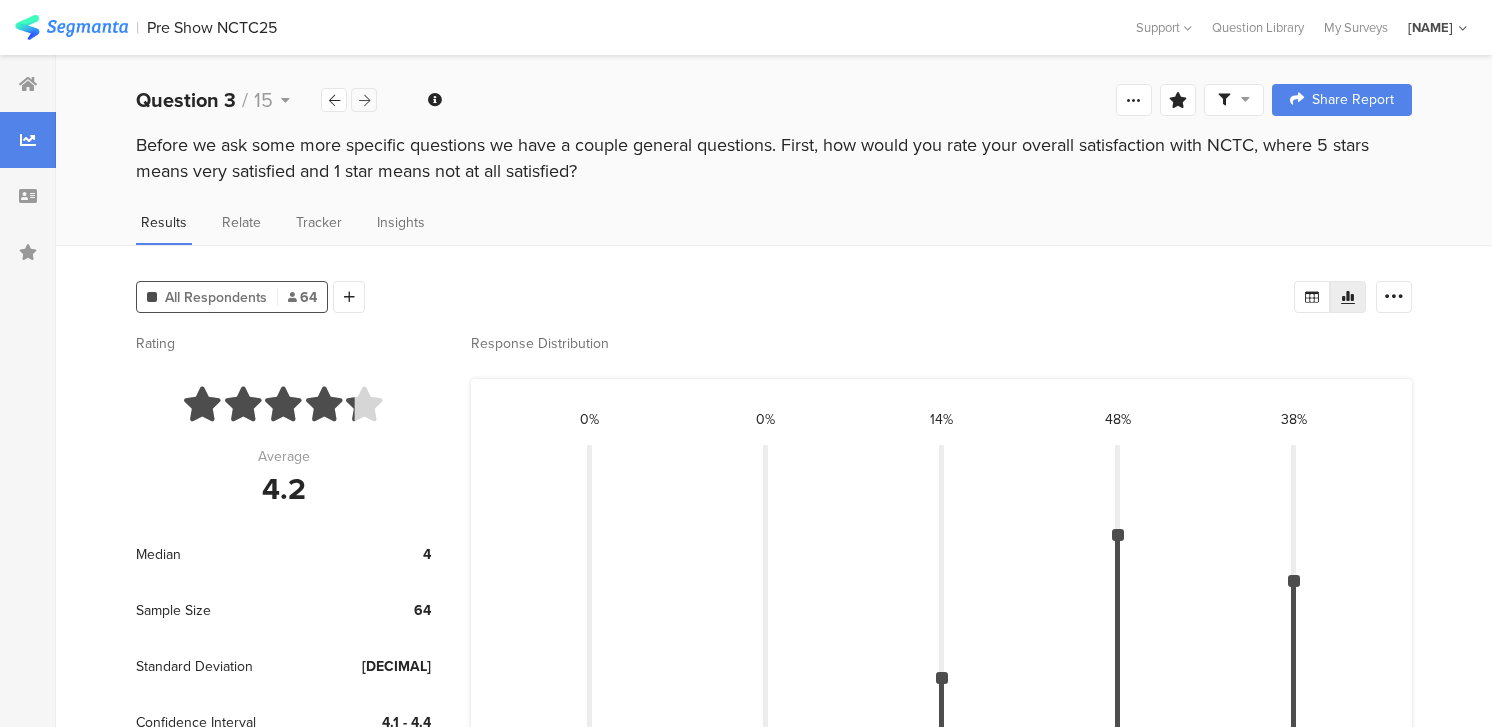 click at bounding box center (364, 100) 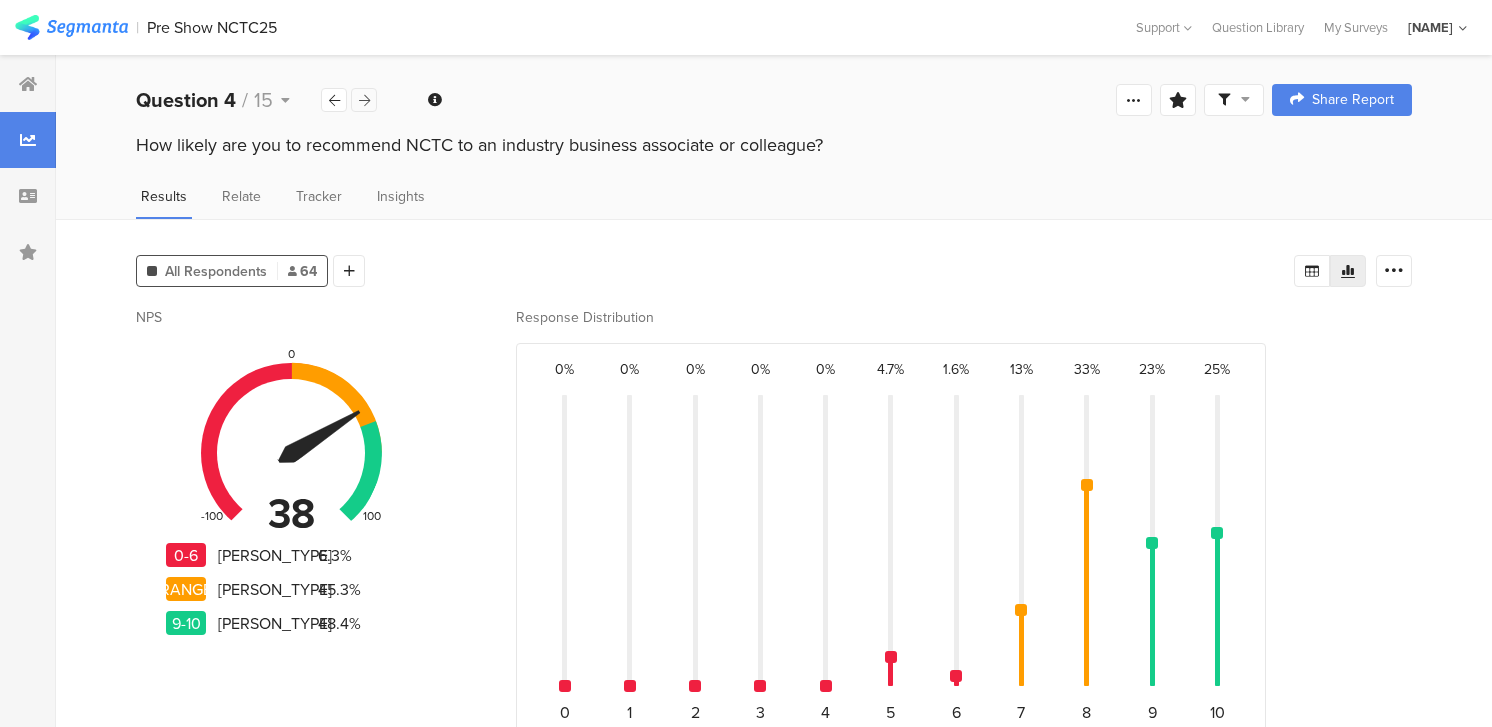 click at bounding box center [364, 100] 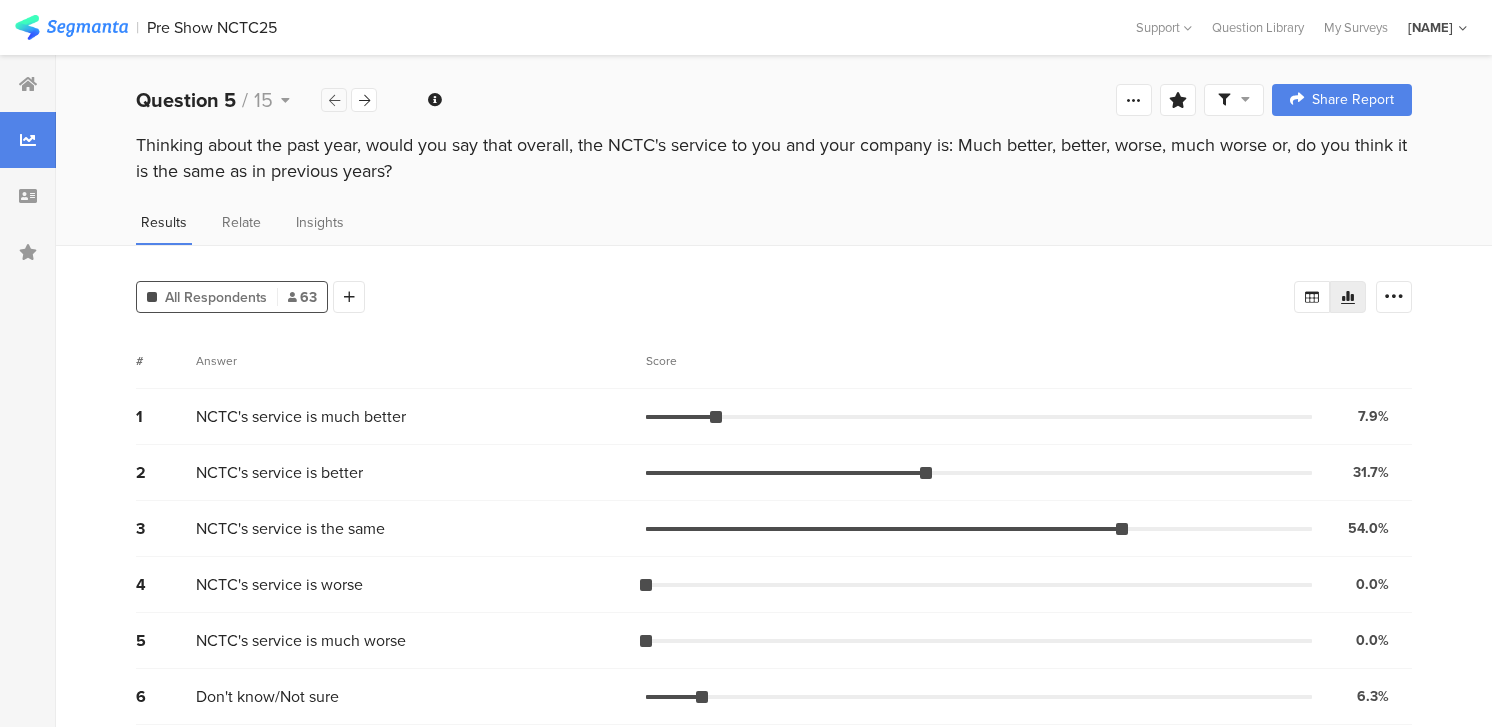 click at bounding box center (334, 100) 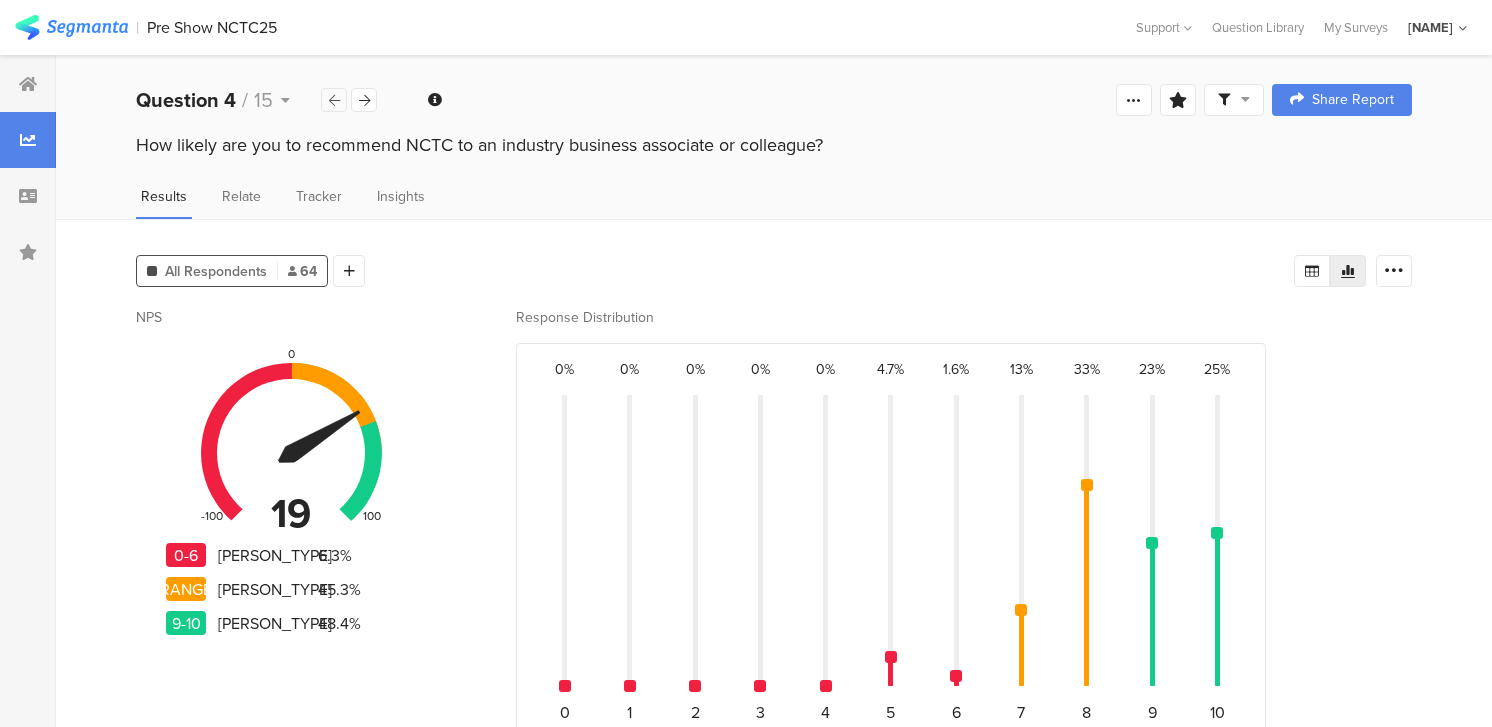 click at bounding box center [334, 100] 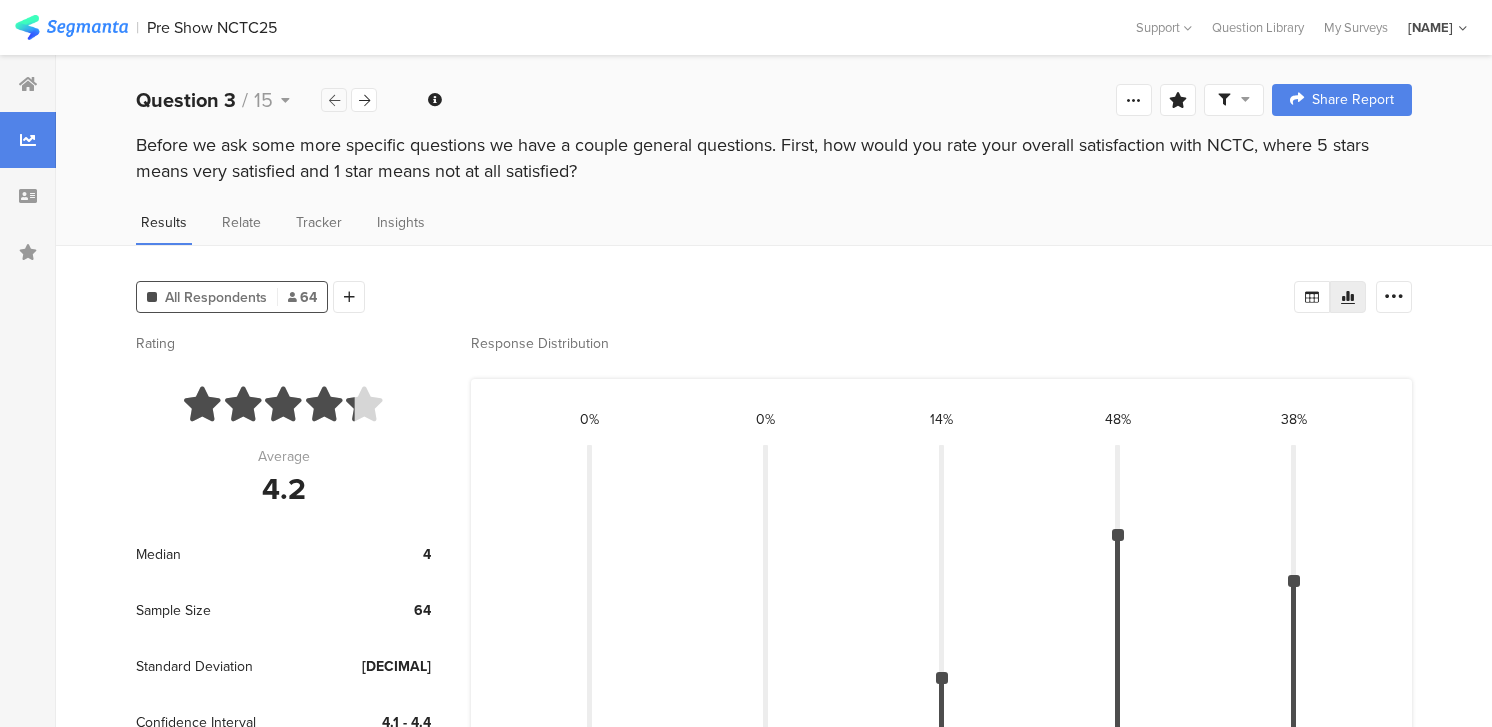 click at bounding box center (334, 100) 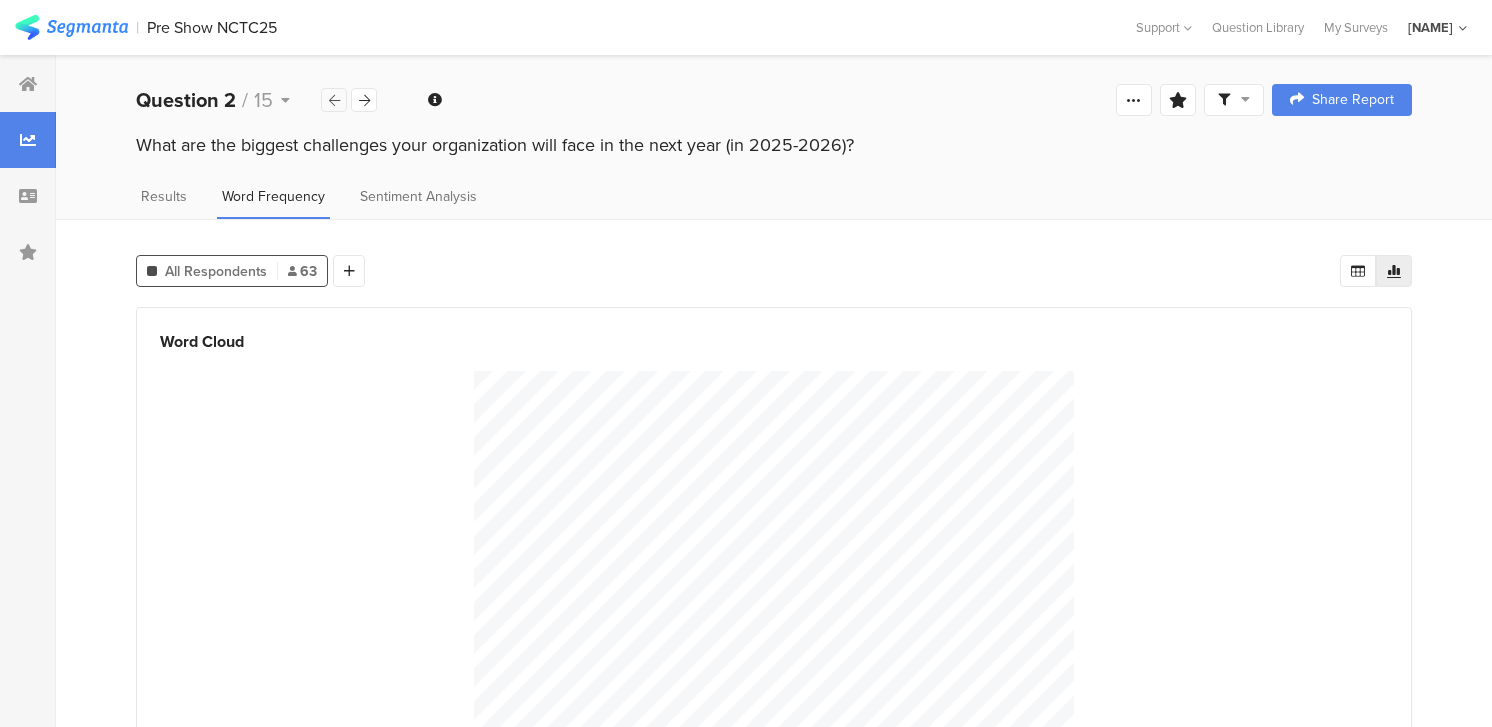 click at bounding box center [334, 100] 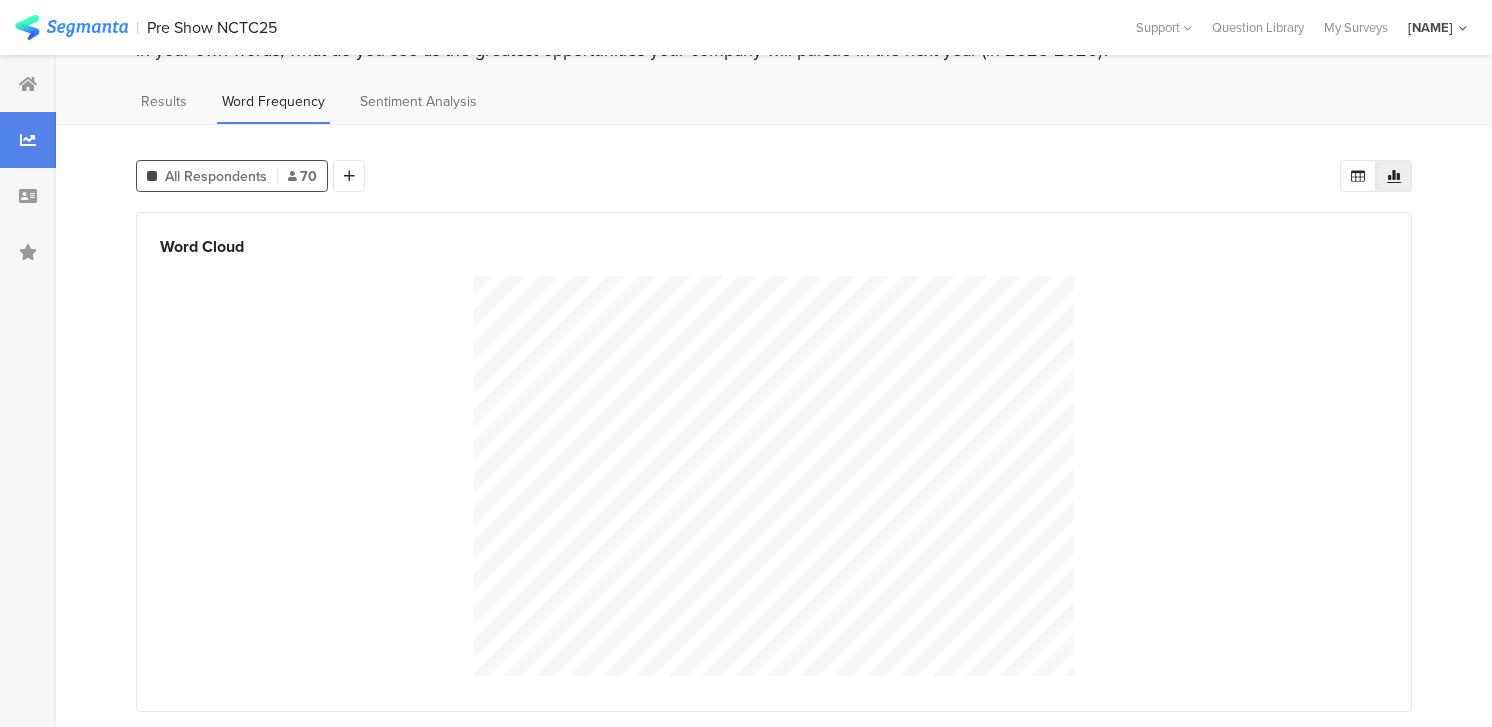 scroll, scrollTop: 0, scrollLeft: 0, axis: both 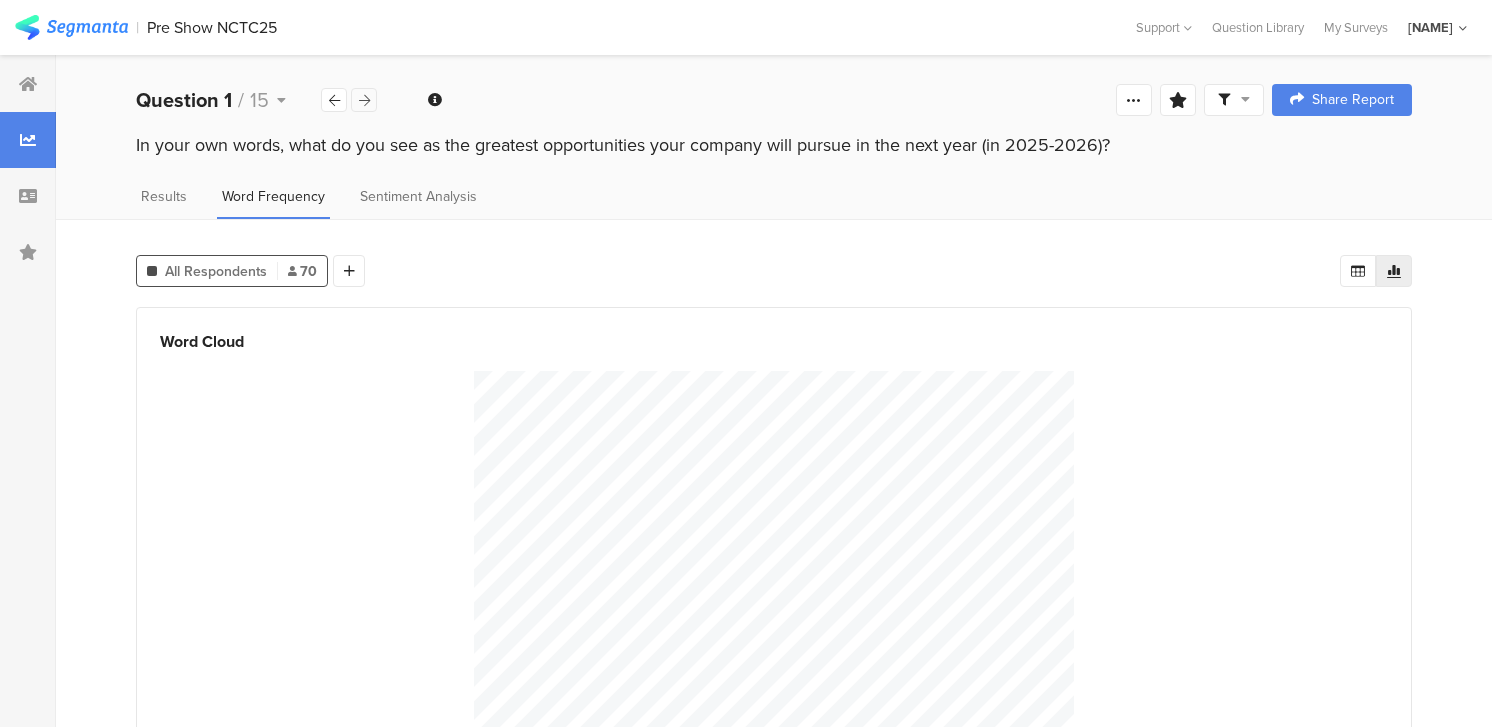 click at bounding box center (364, 100) 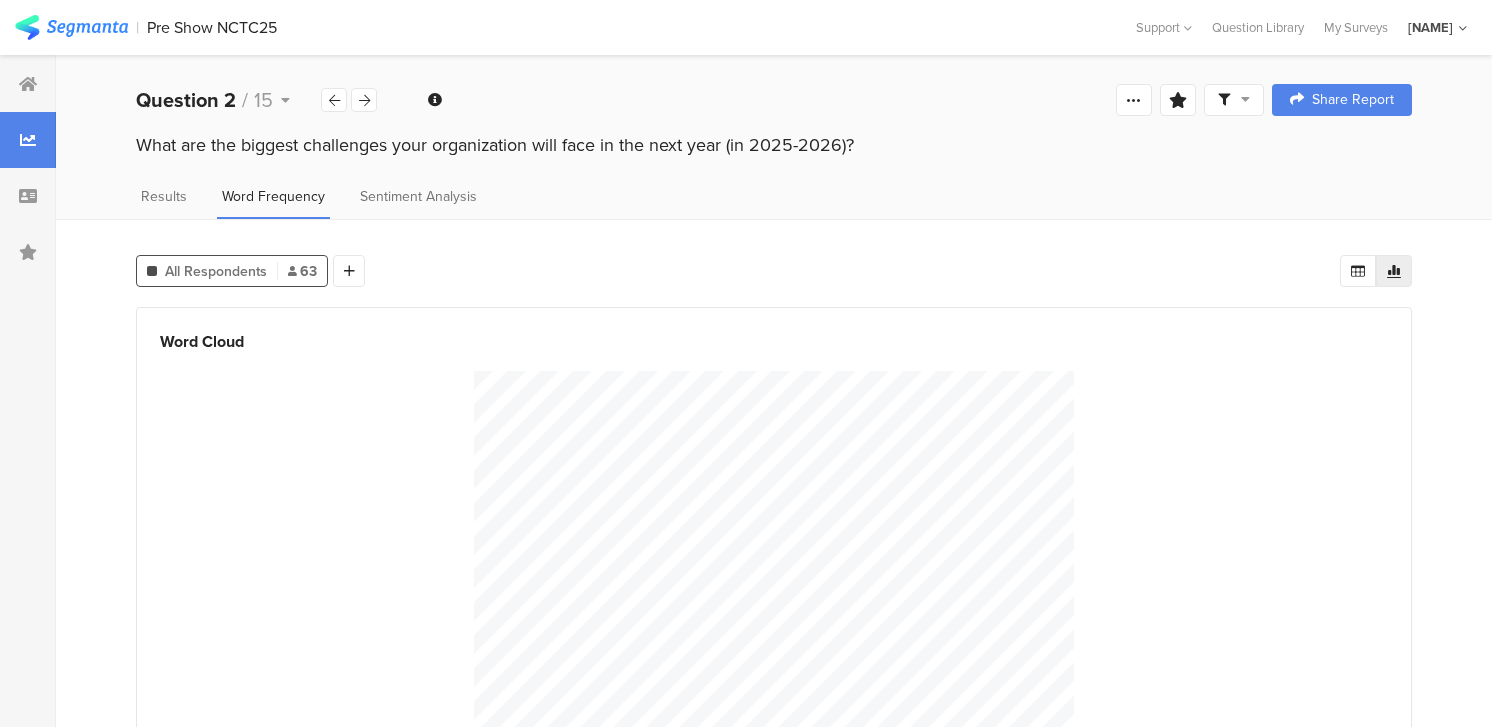 click on "Word Frequency" at bounding box center (273, 196) 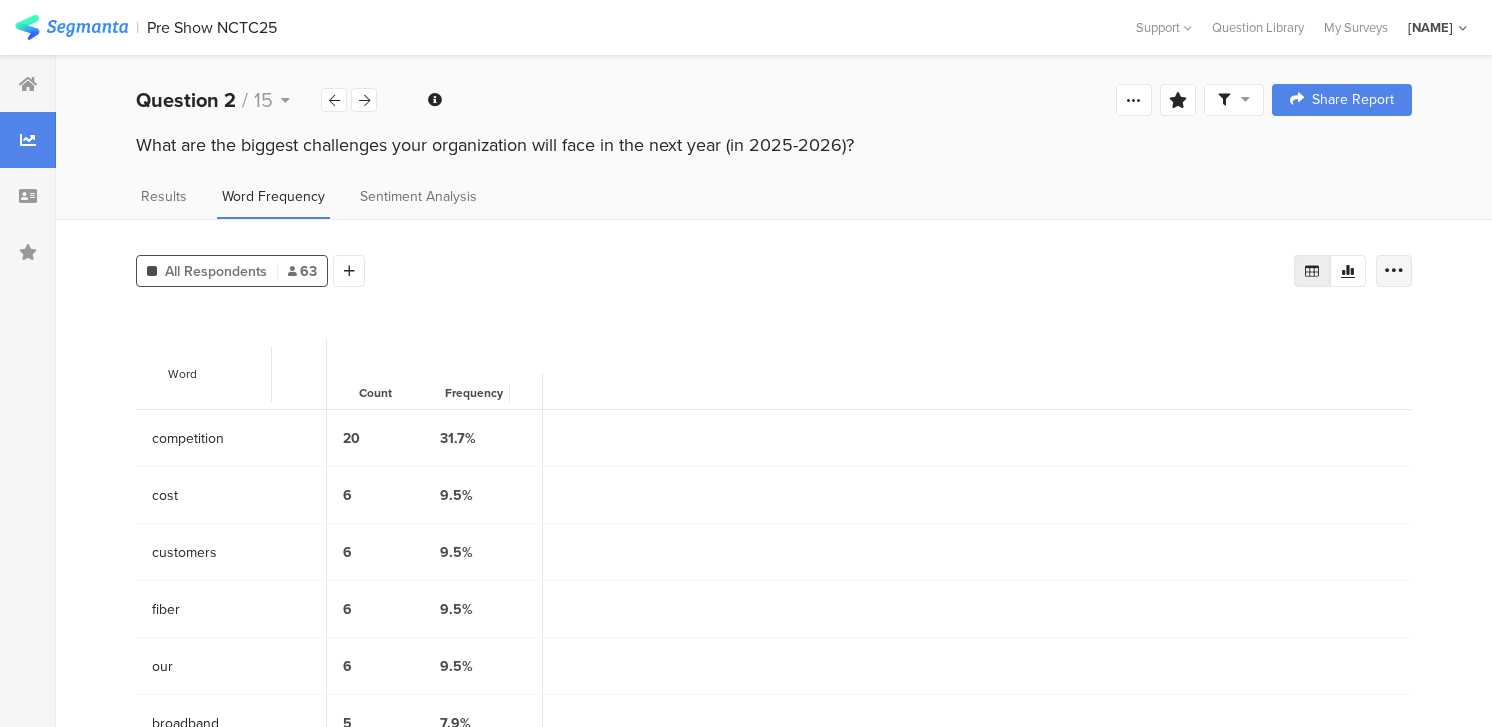 click at bounding box center (1394, 271) 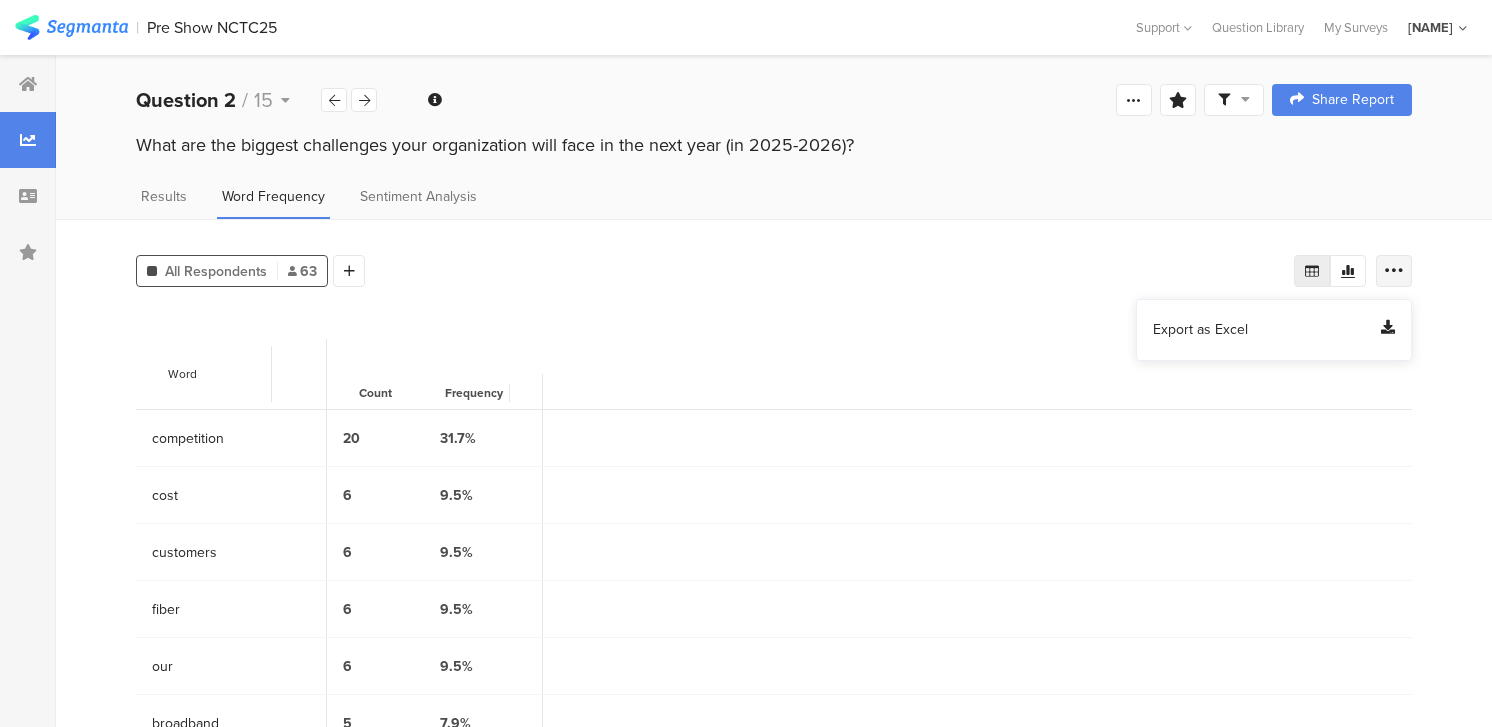 click at bounding box center (1394, 271) 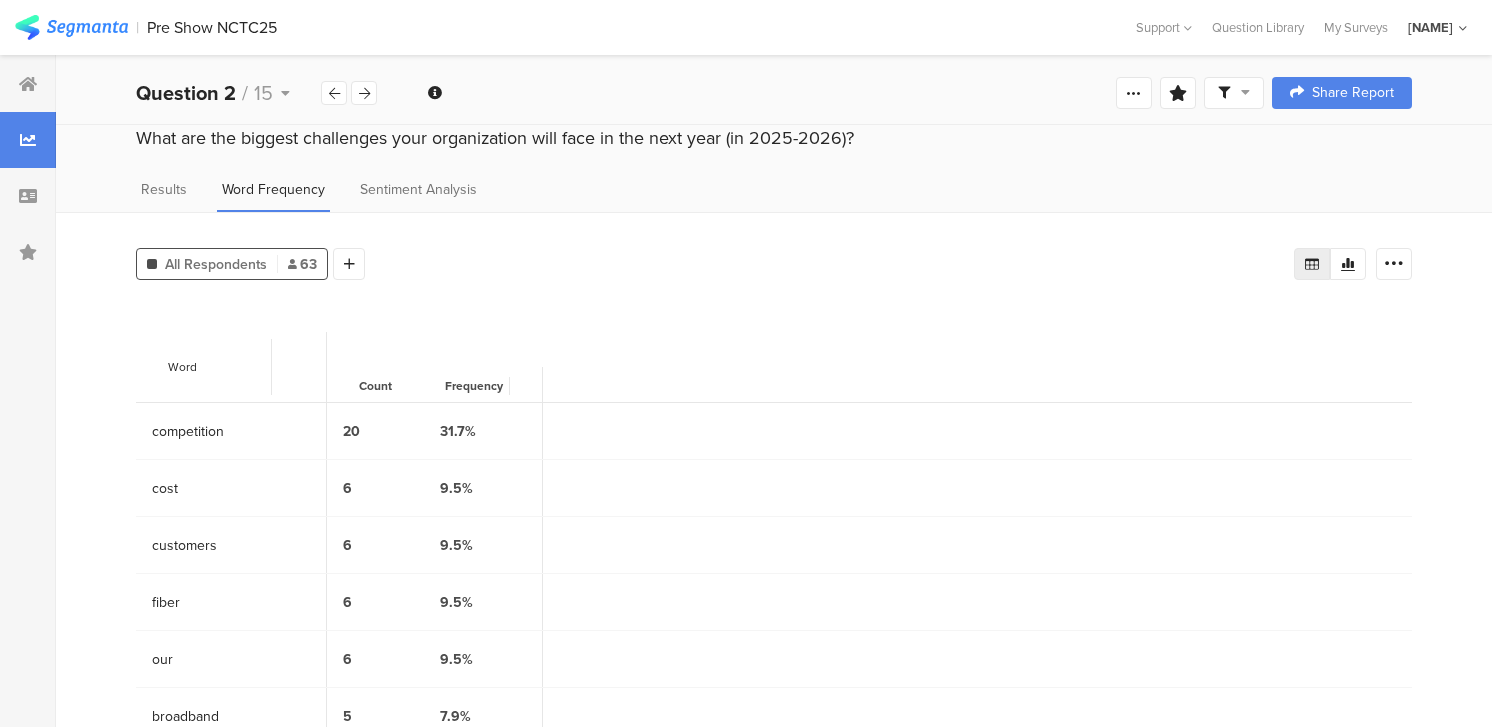 scroll, scrollTop: 0, scrollLeft: 0, axis: both 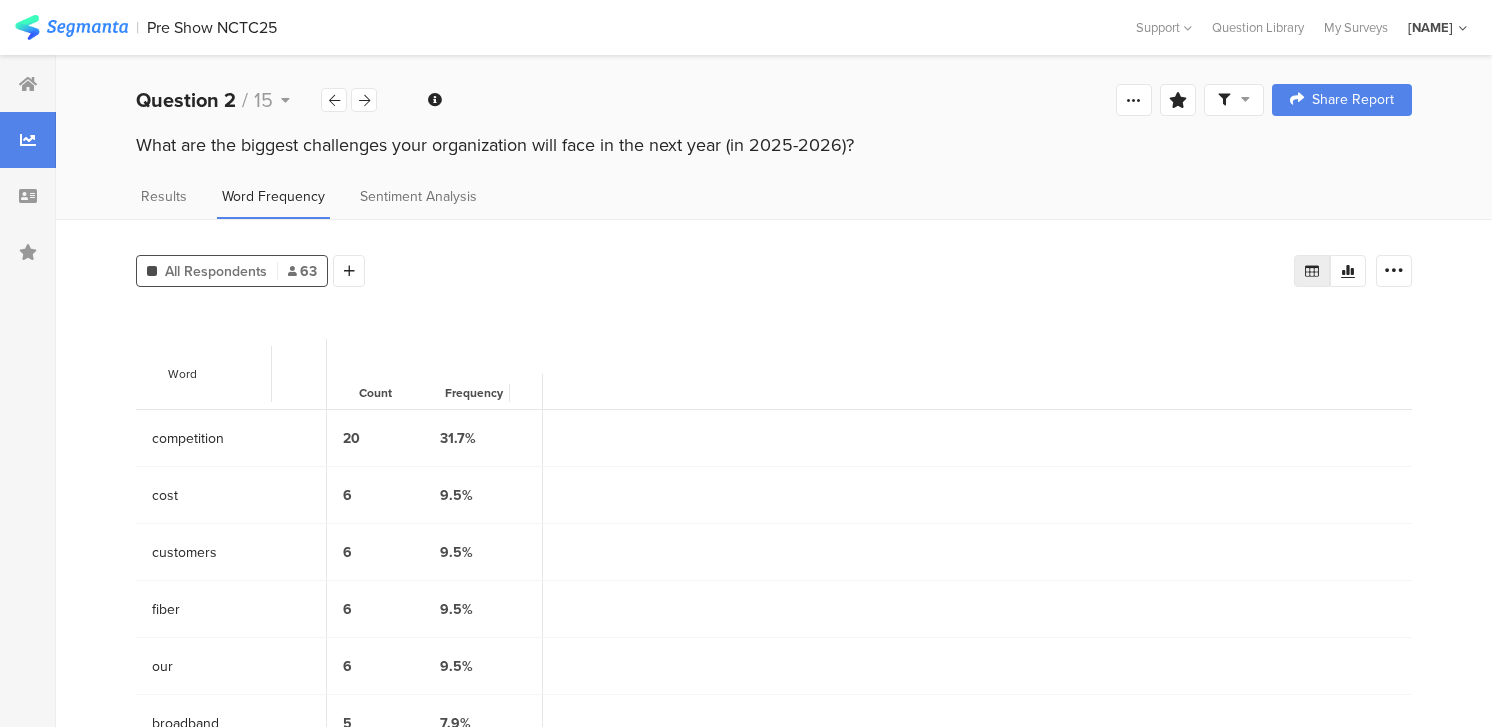 click on "Word Frequency" at bounding box center (273, 196) 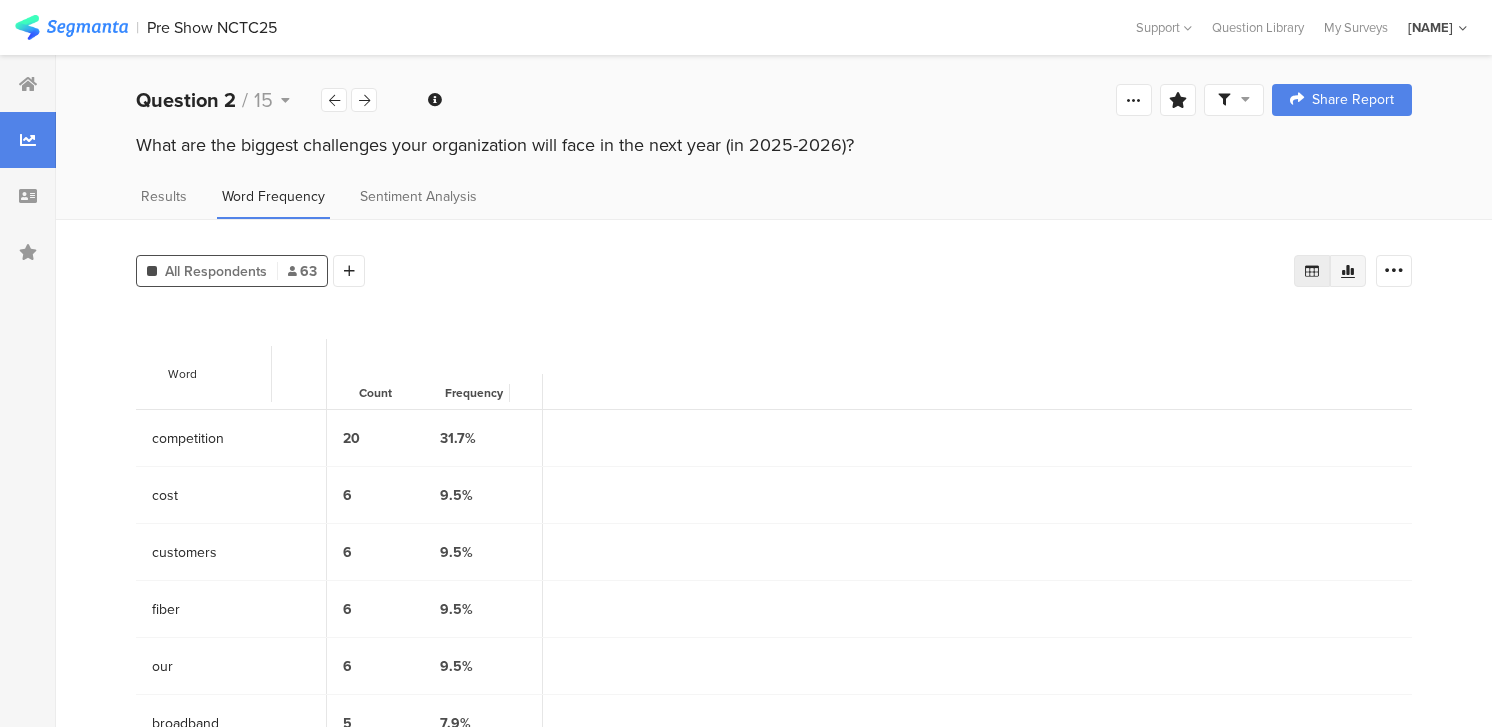 click 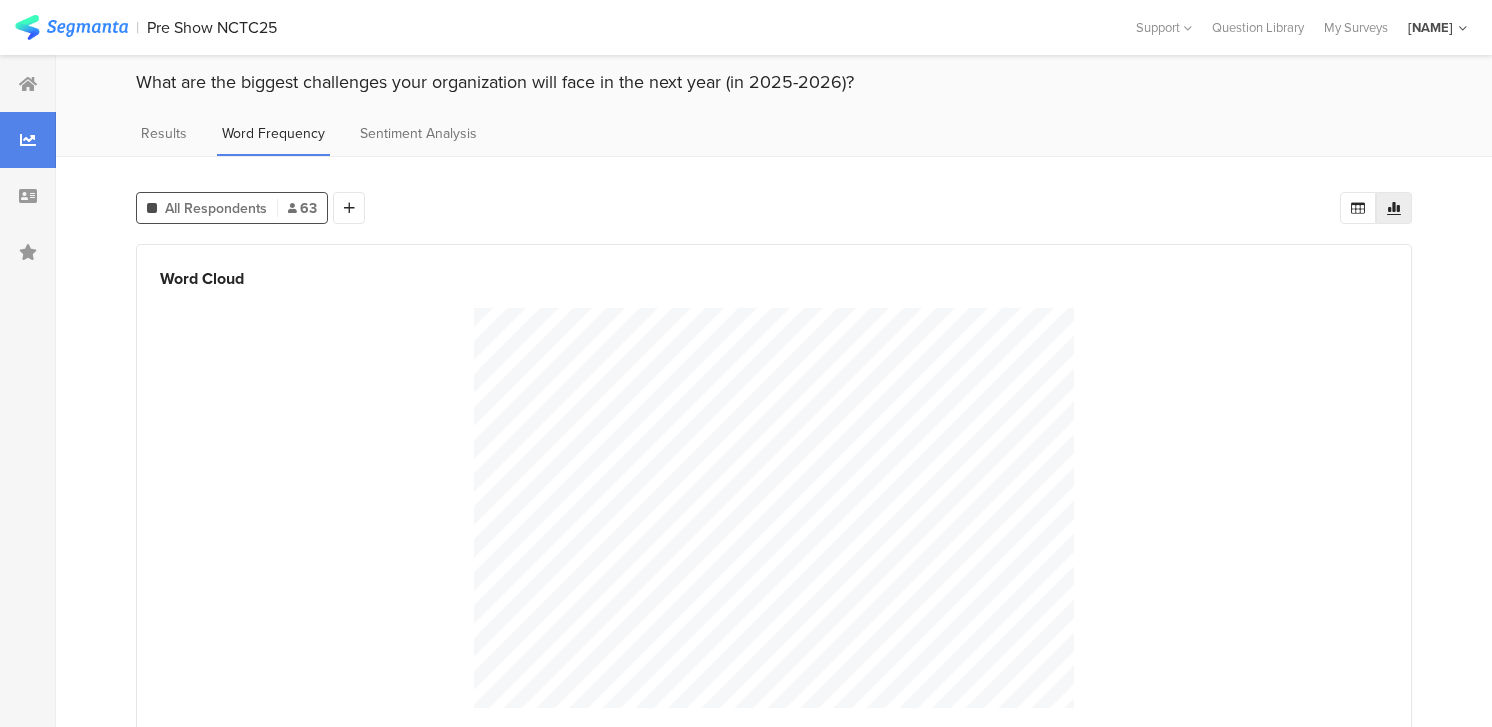 scroll, scrollTop: 95, scrollLeft: 0, axis: vertical 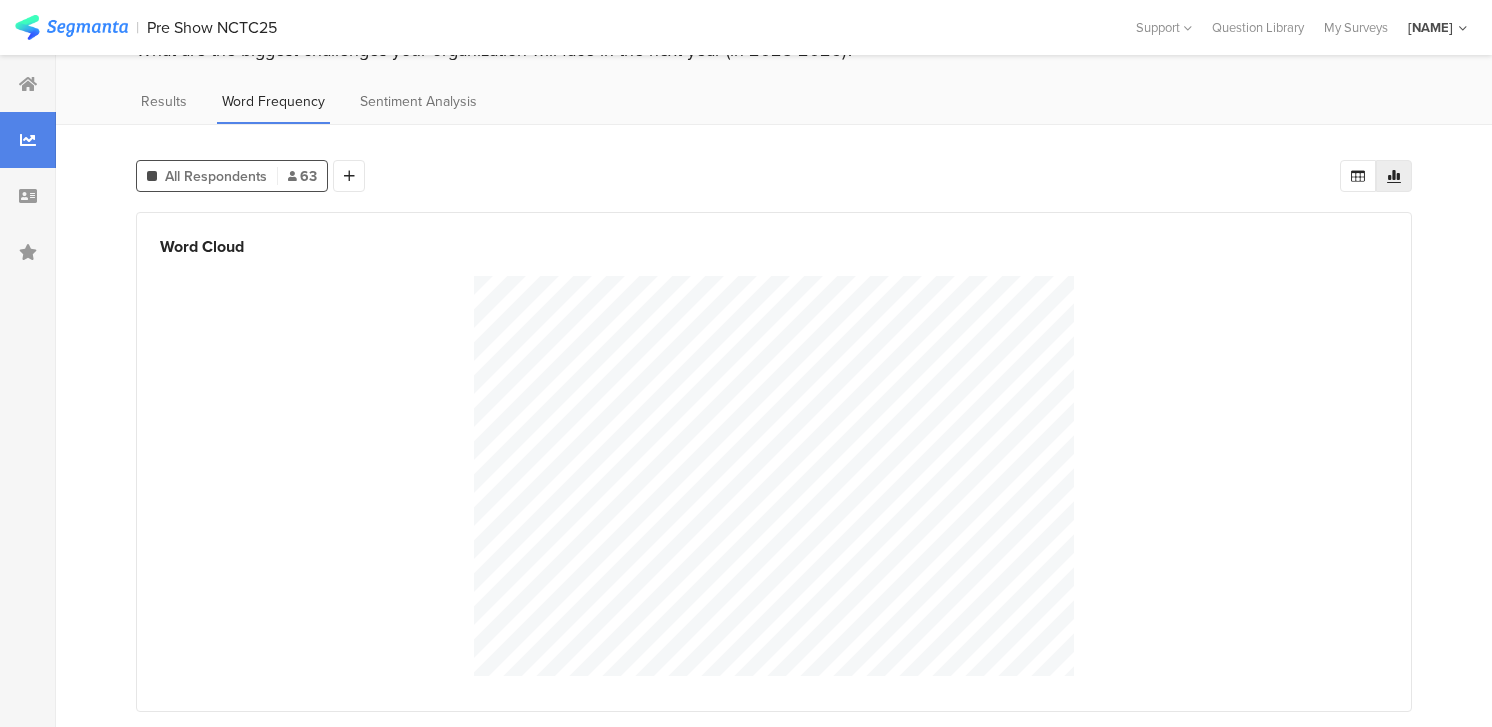 click at bounding box center [774, 476] 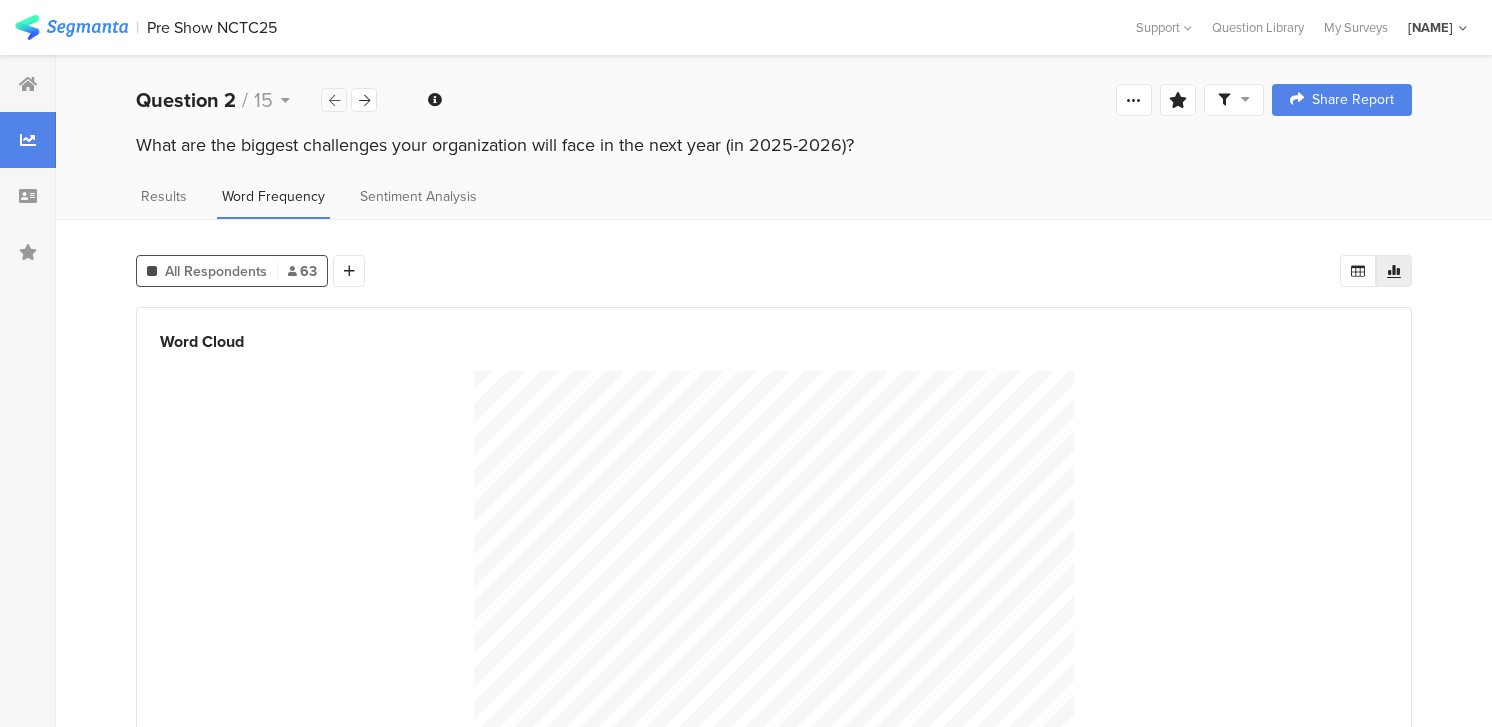 click at bounding box center (334, 100) 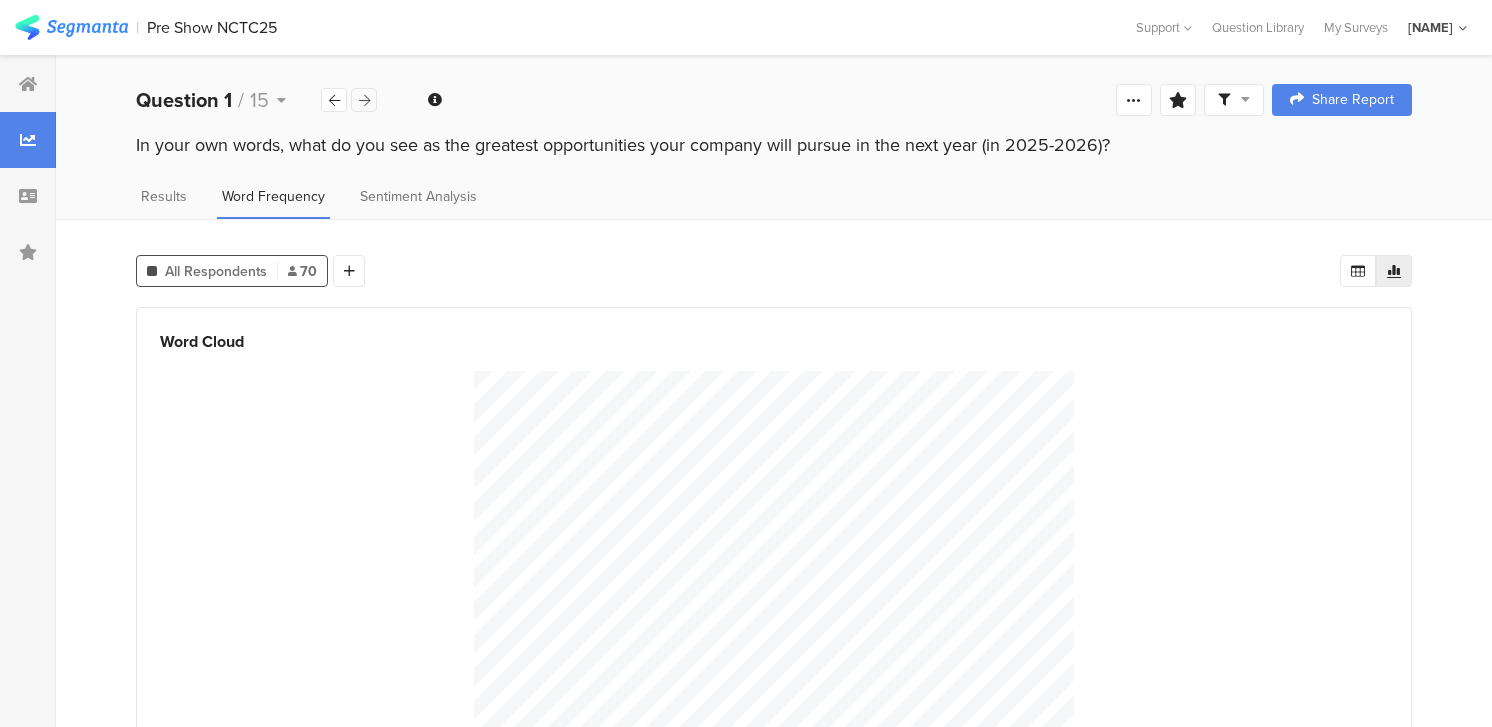 click at bounding box center (364, 100) 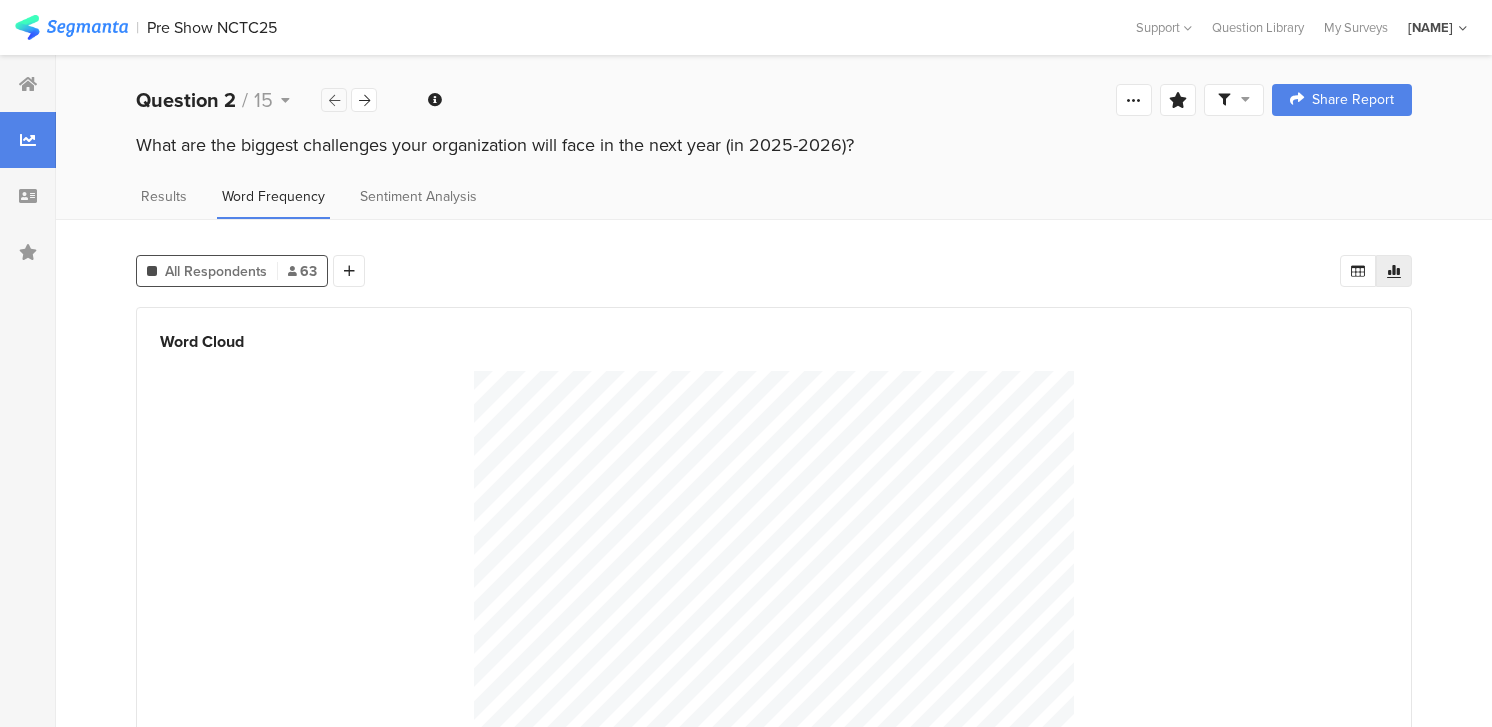 click at bounding box center (334, 100) 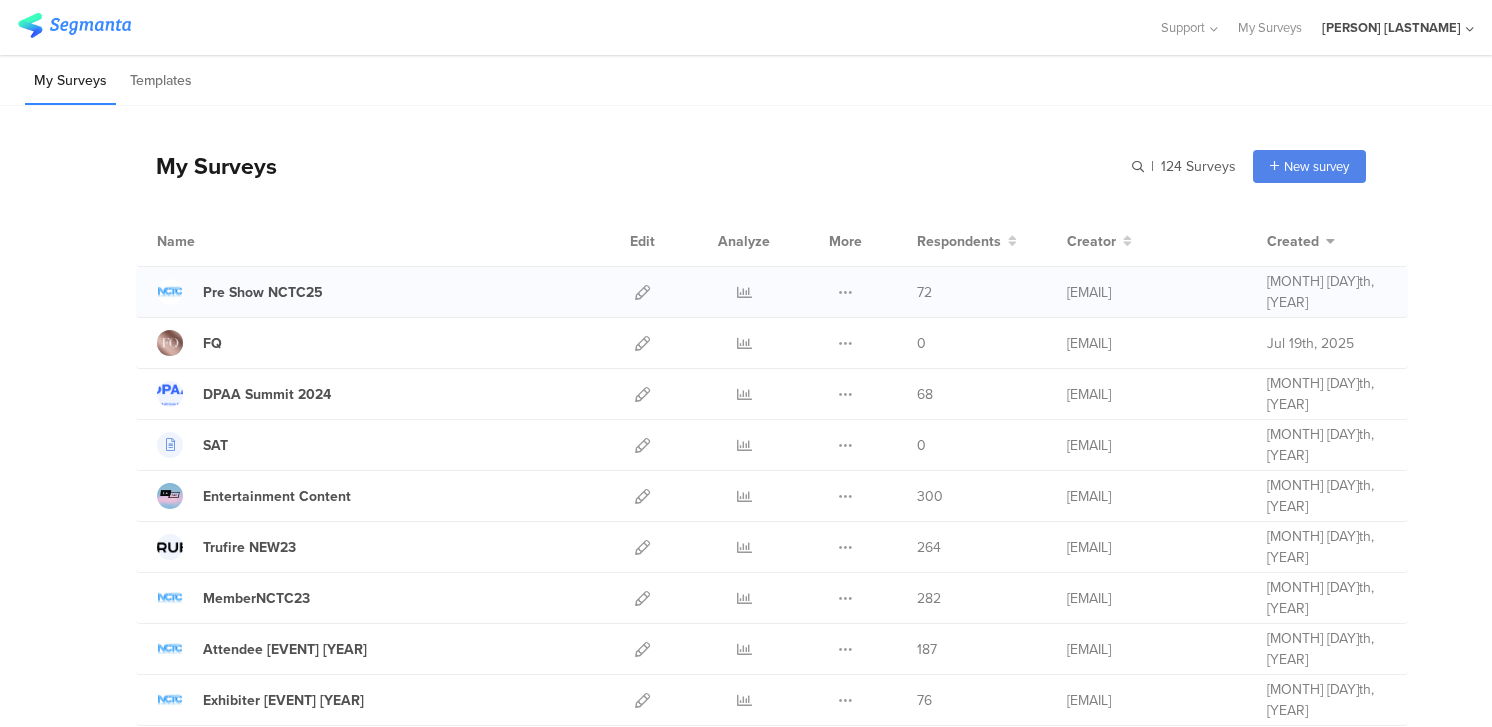 scroll, scrollTop: 0, scrollLeft: 0, axis: both 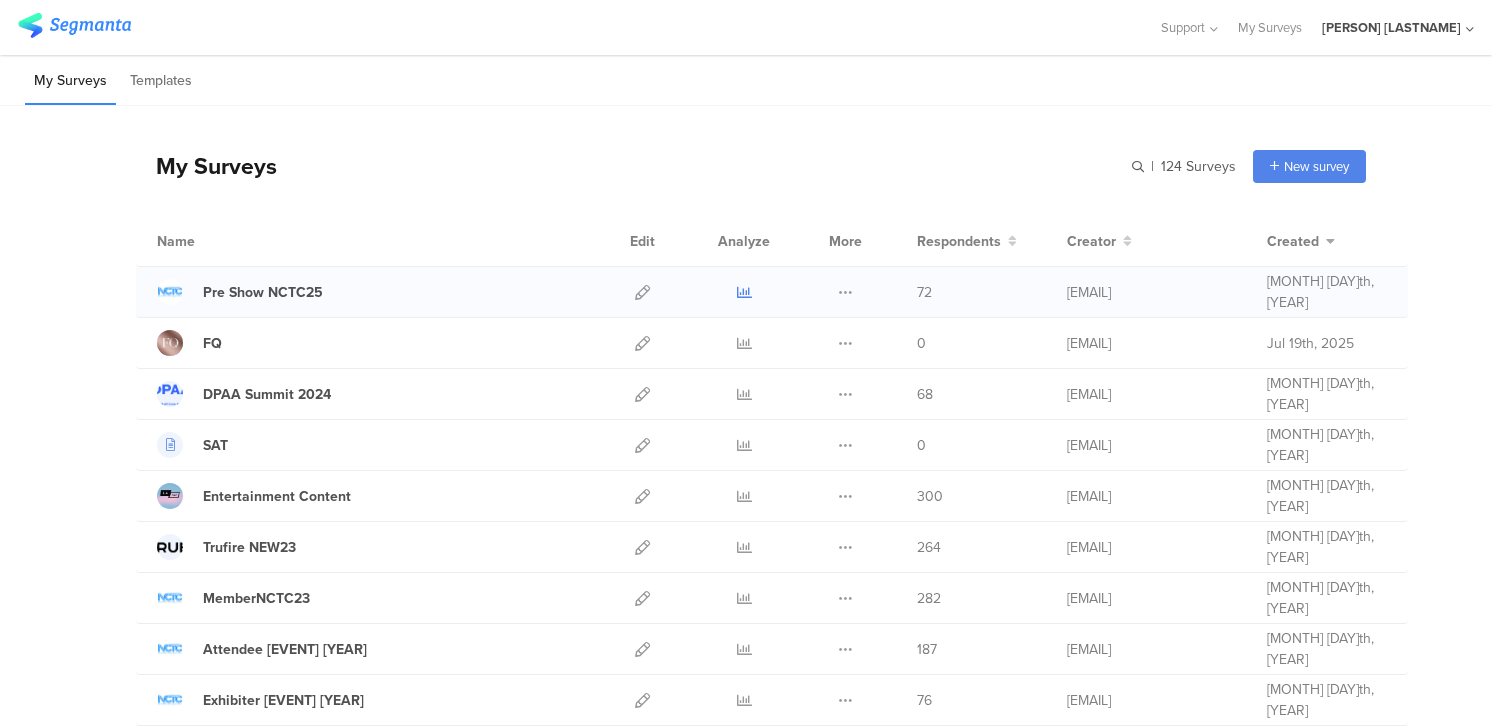 click at bounding box center (744, 292) 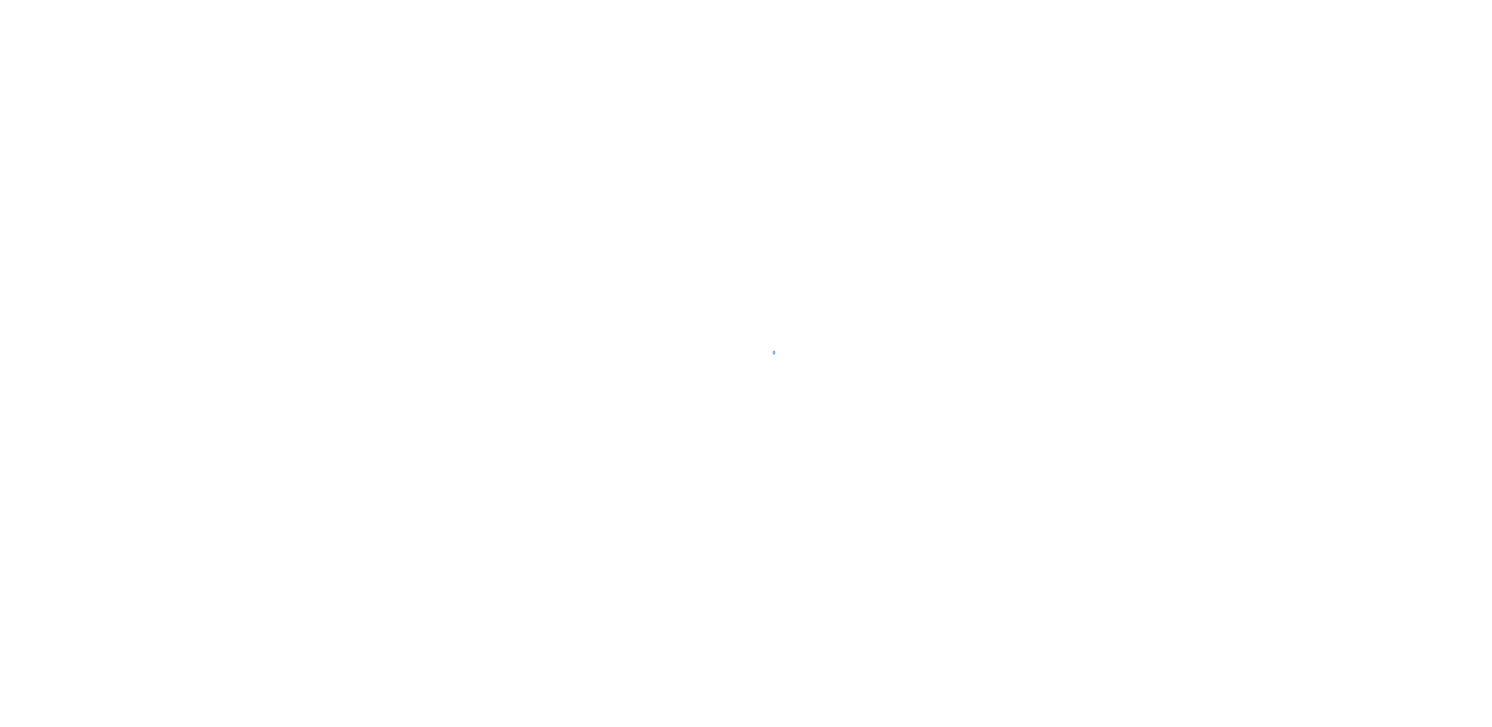 scroll, scrollTop: 0, scrollLeft: 0, axis: both 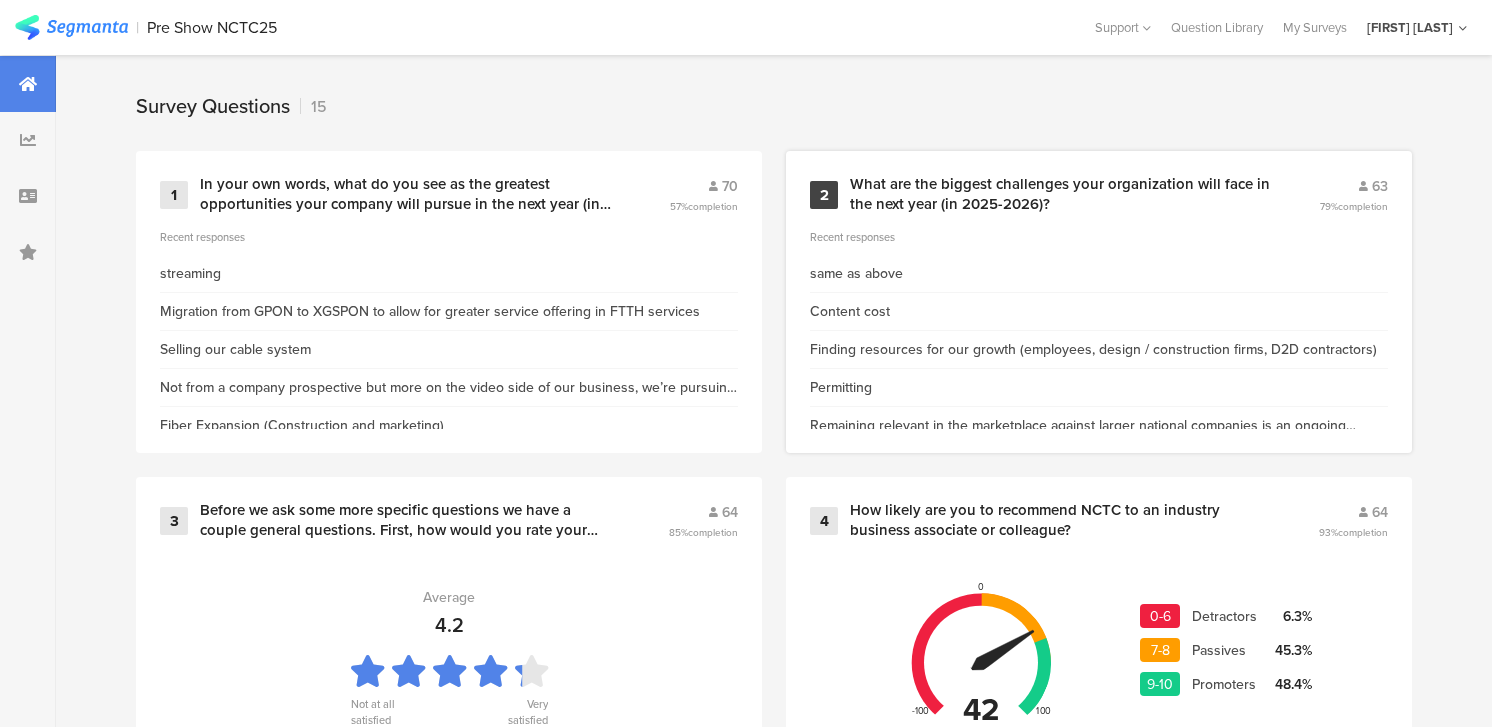 click on "What are the biggest challenges your organization will face in the next year (in 2025-2026)?" at bounding box center [1060, 194] 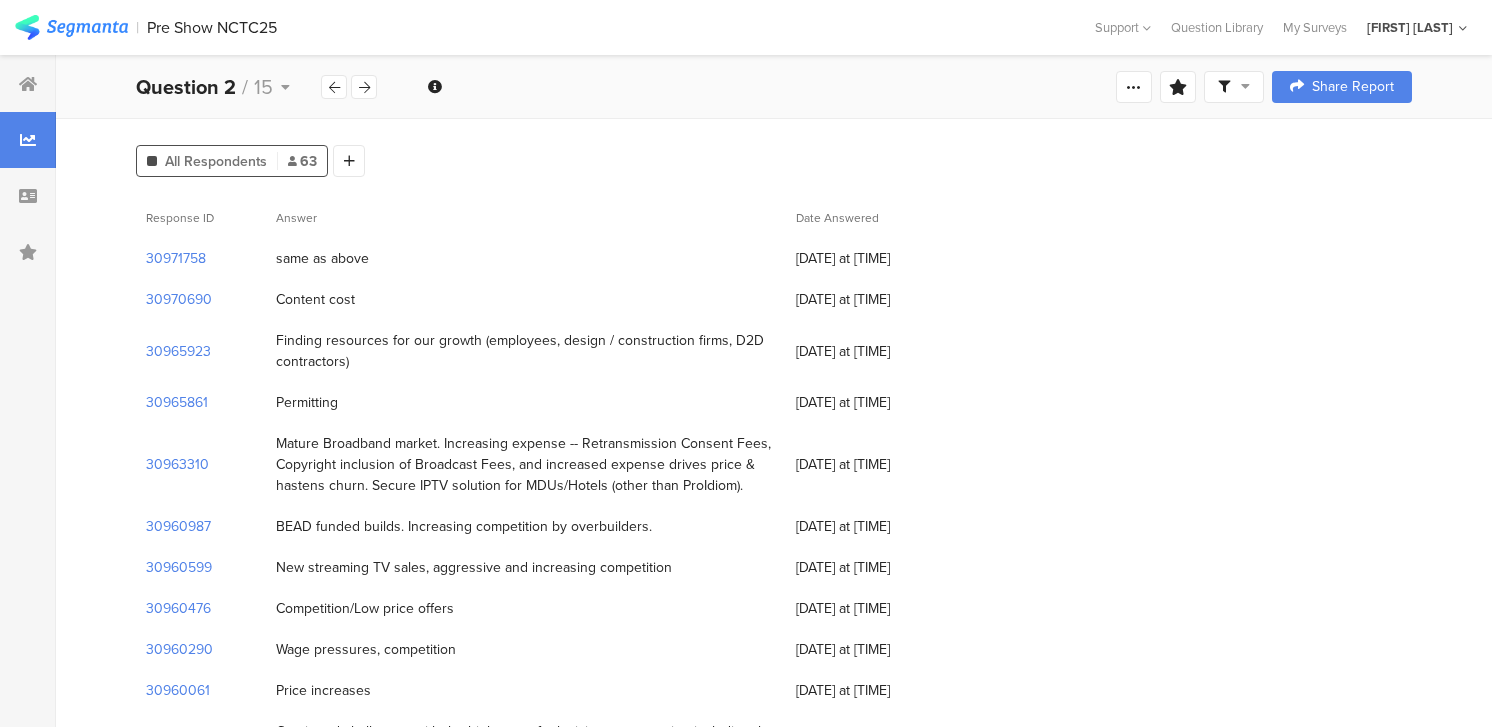 scroll, scrollTop: 0, scrollLeft: 0, axis: both 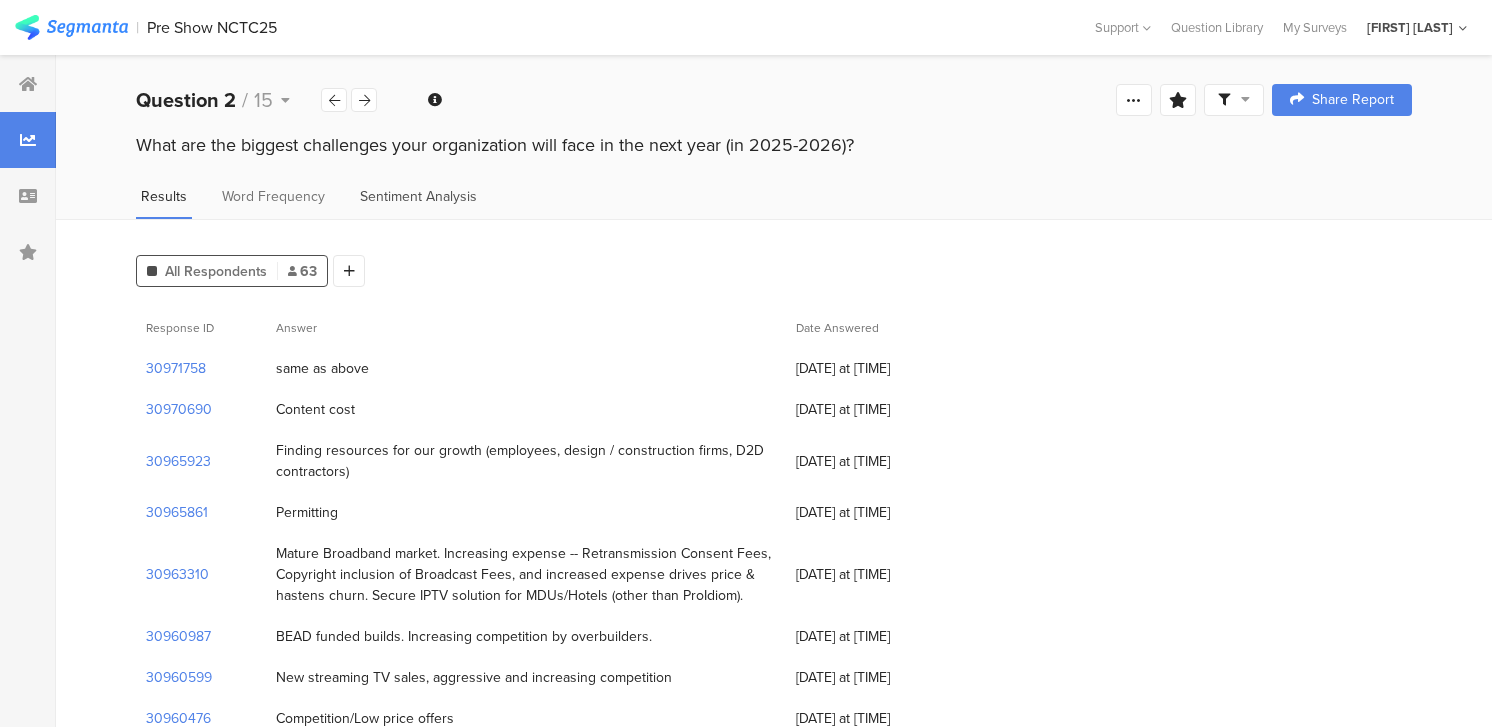 click on "Sentiment Analysis" at bounding box center [418, 196] 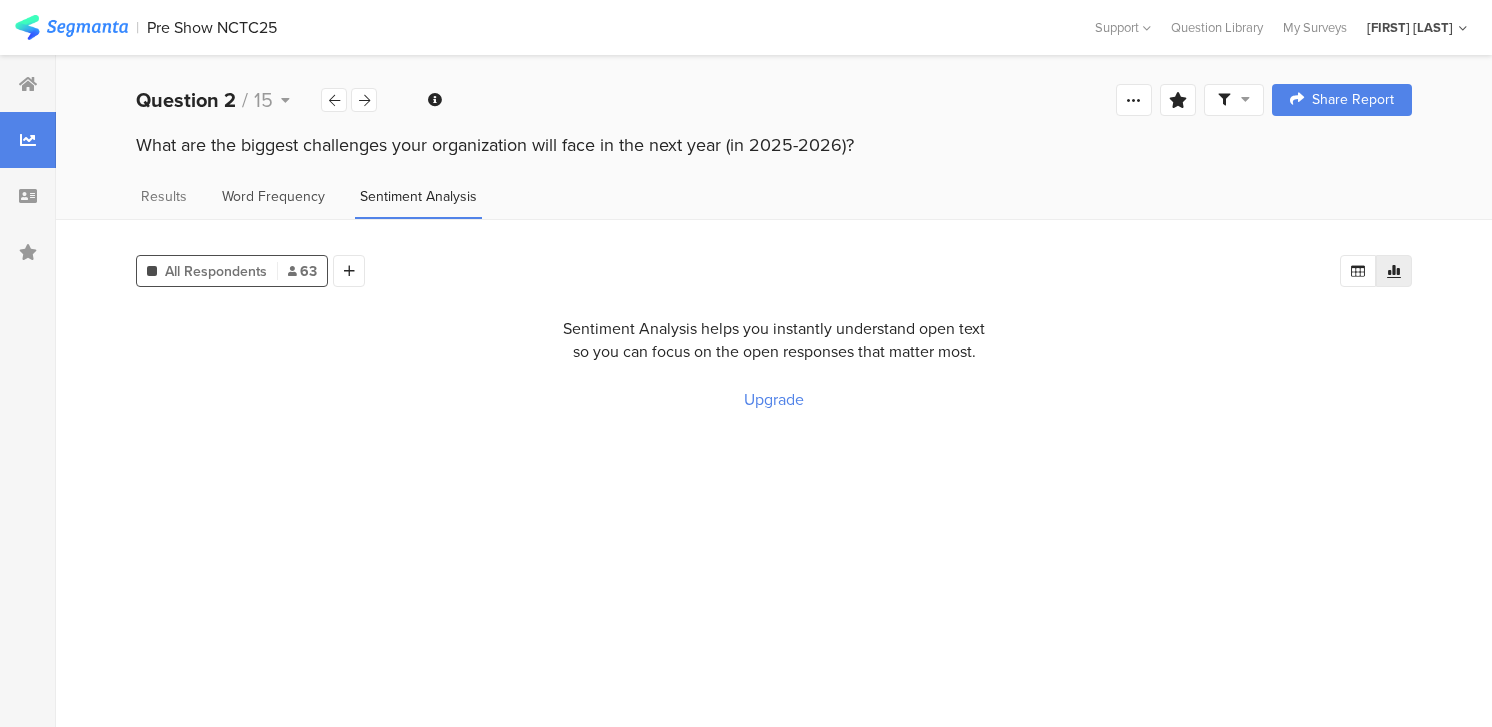 click on "Word Frequency" at bounding box center (273, 196) 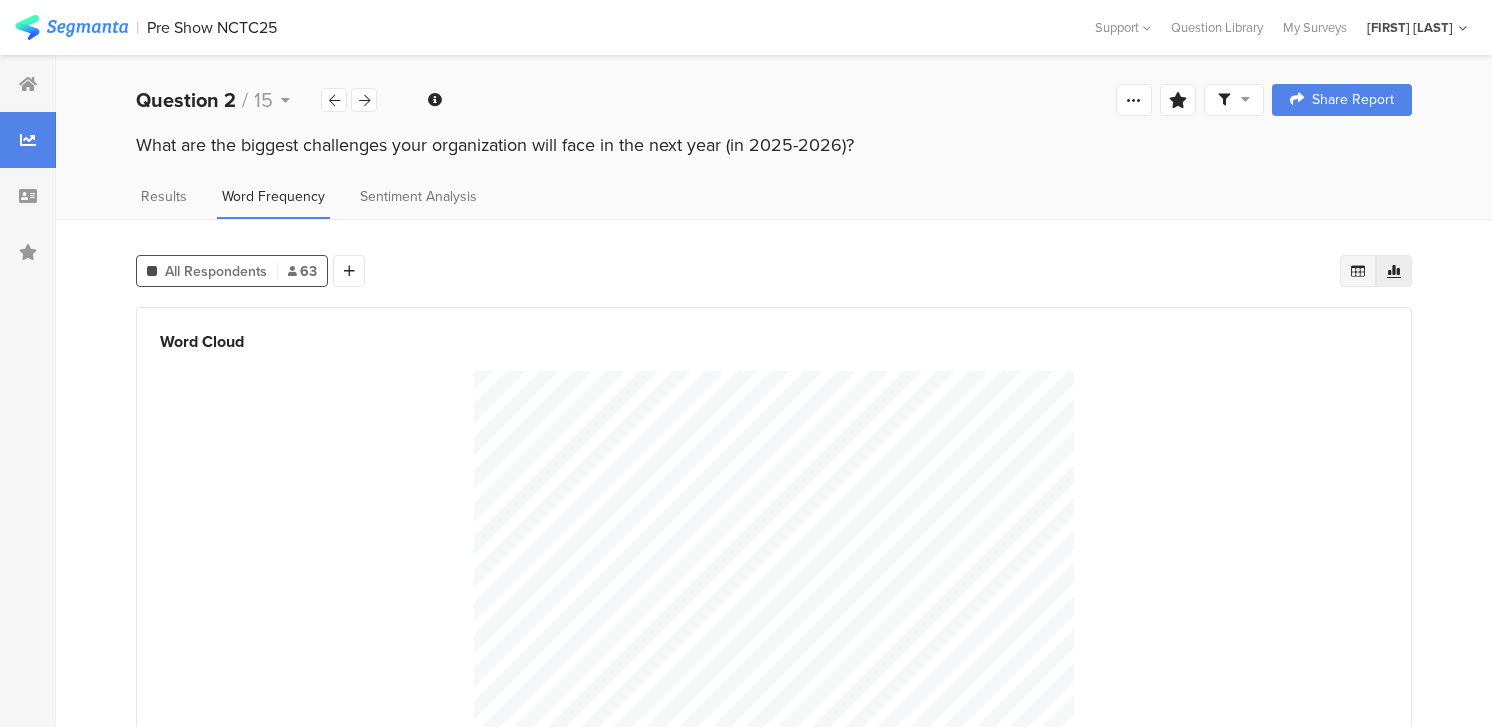 click 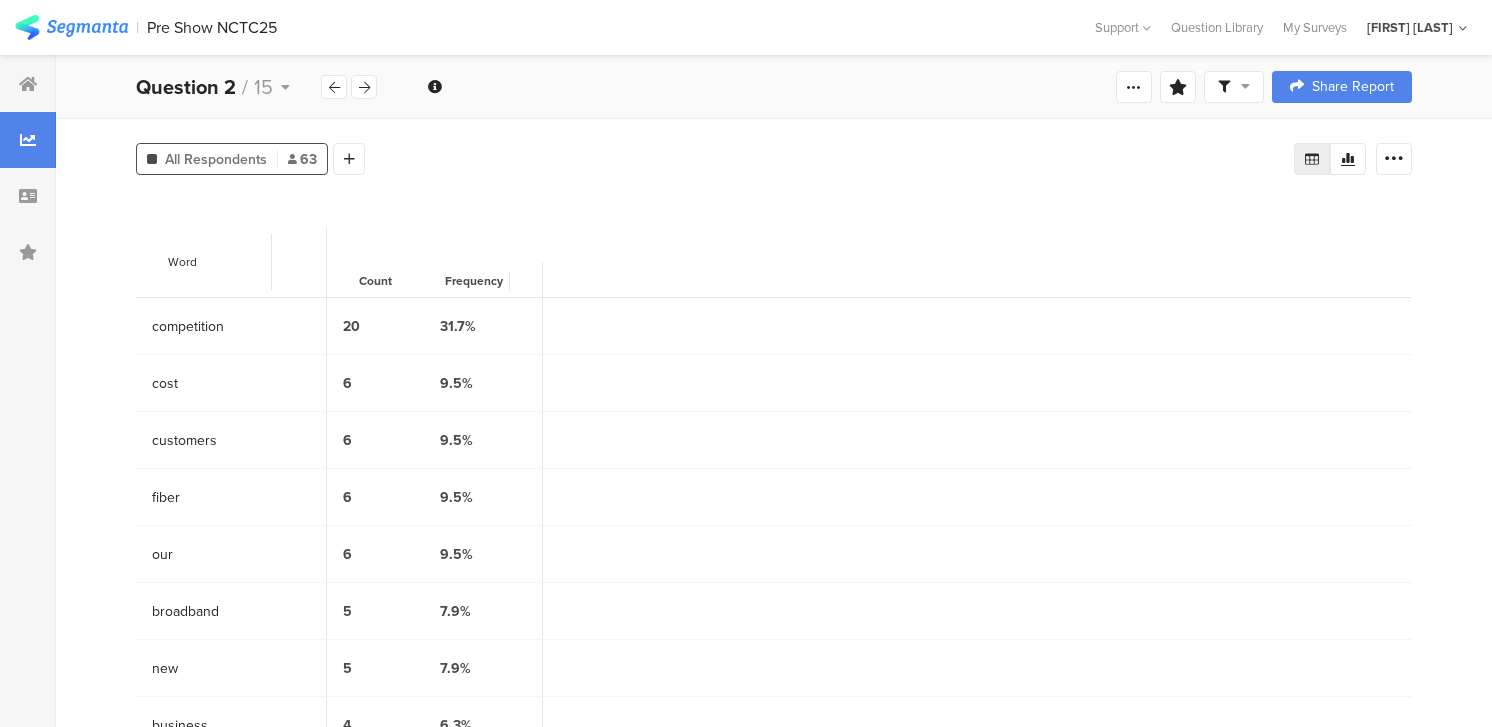 scroll, scrollTop: 0, scrollLeft: 0, axis: both 